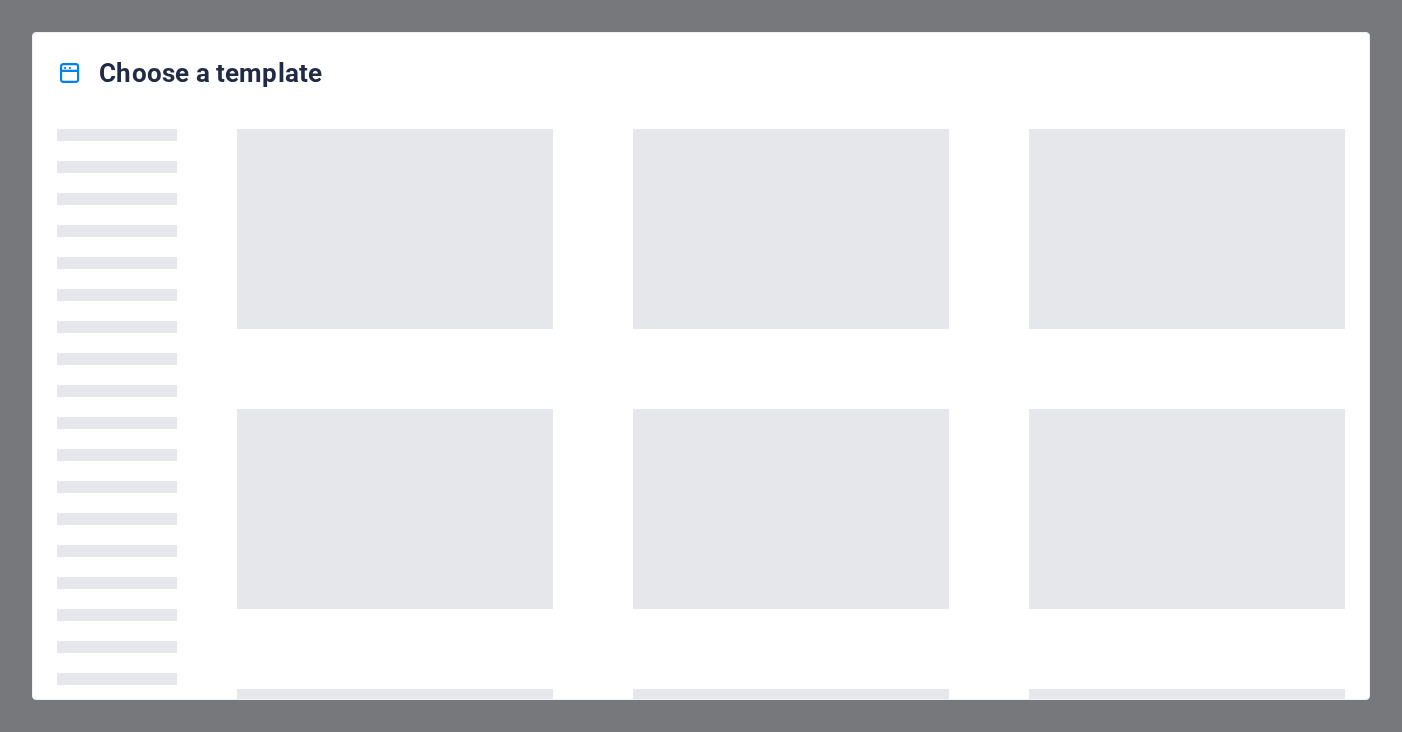 scroll, scrollTop: 0, scrollLeft: 0, axis: both 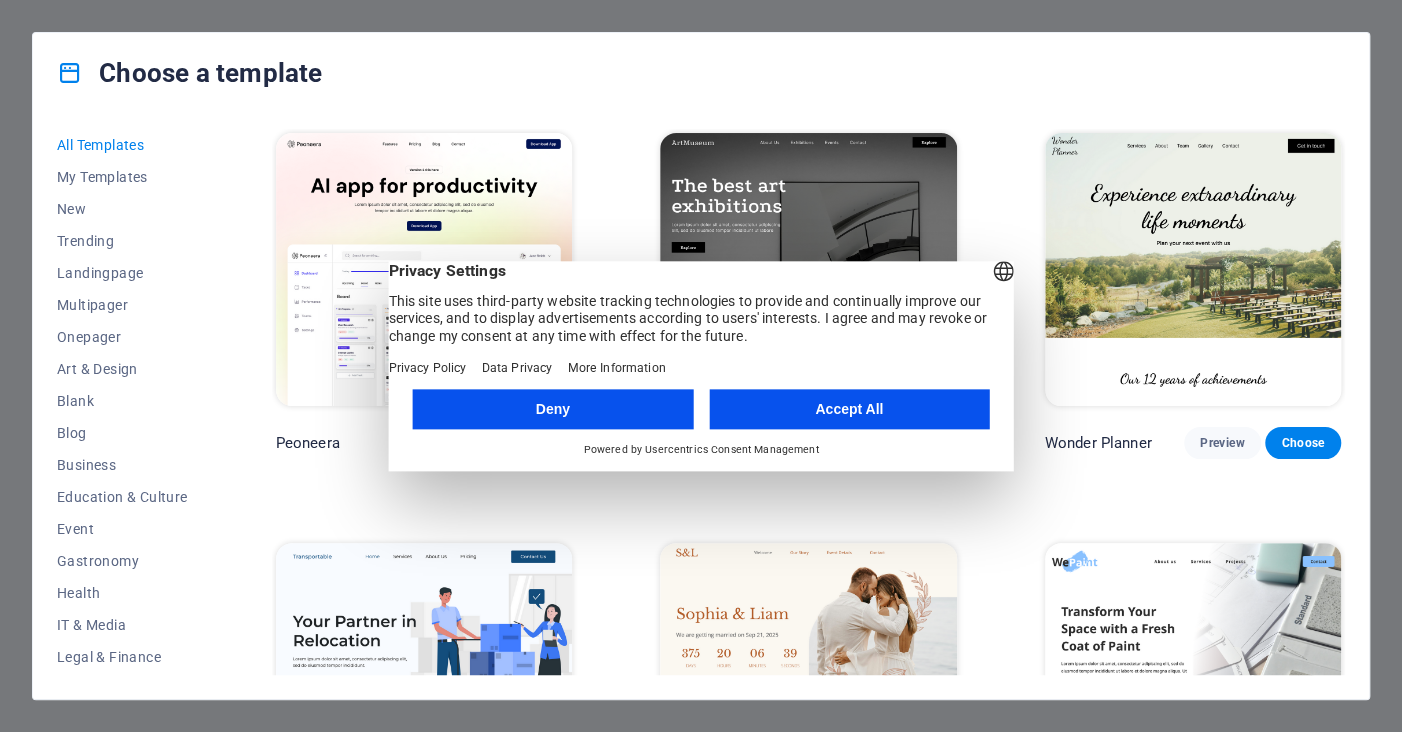 drag, startPoint x: 812, startPoint y: 428, endPoint x: 767, endPoint y: 409, distance: 48.8467 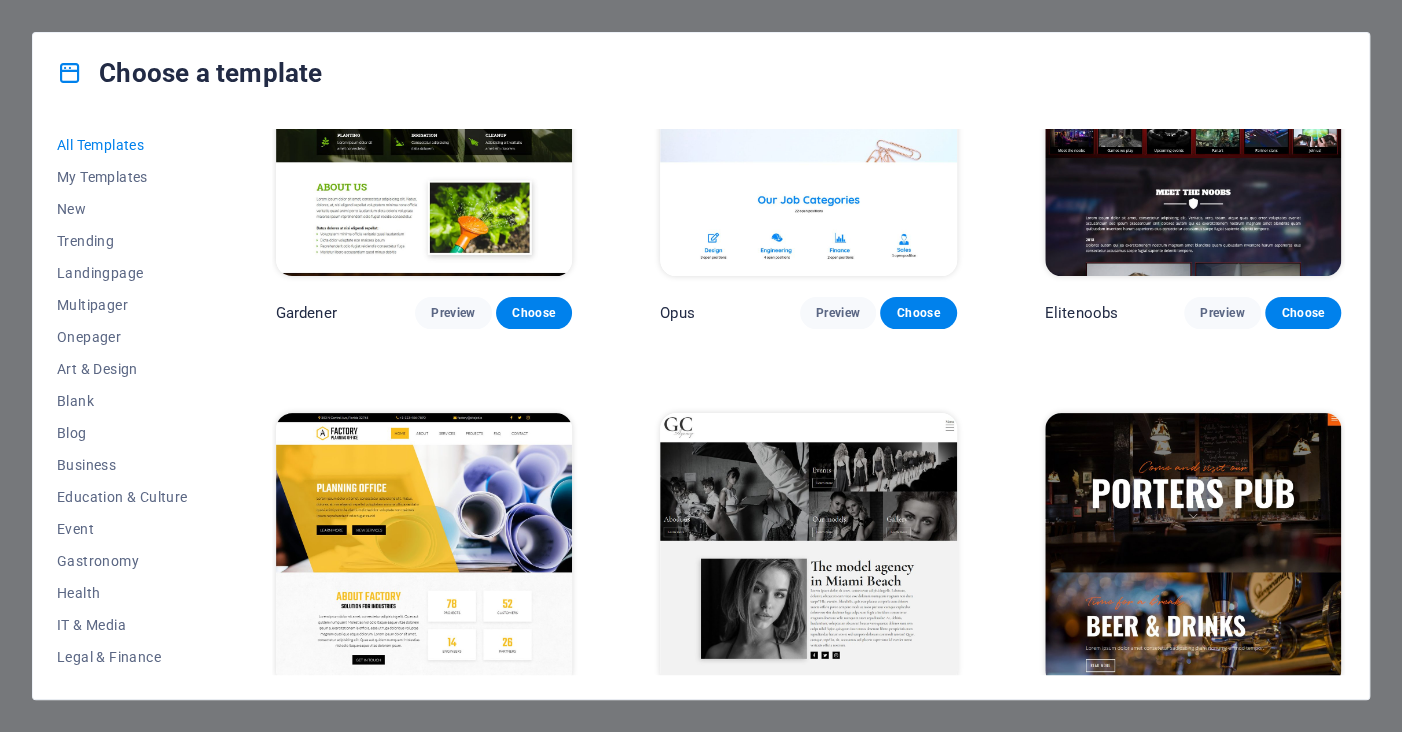 scroll, scrollTop: 14128, scrollLeft: 0, axis: vertical 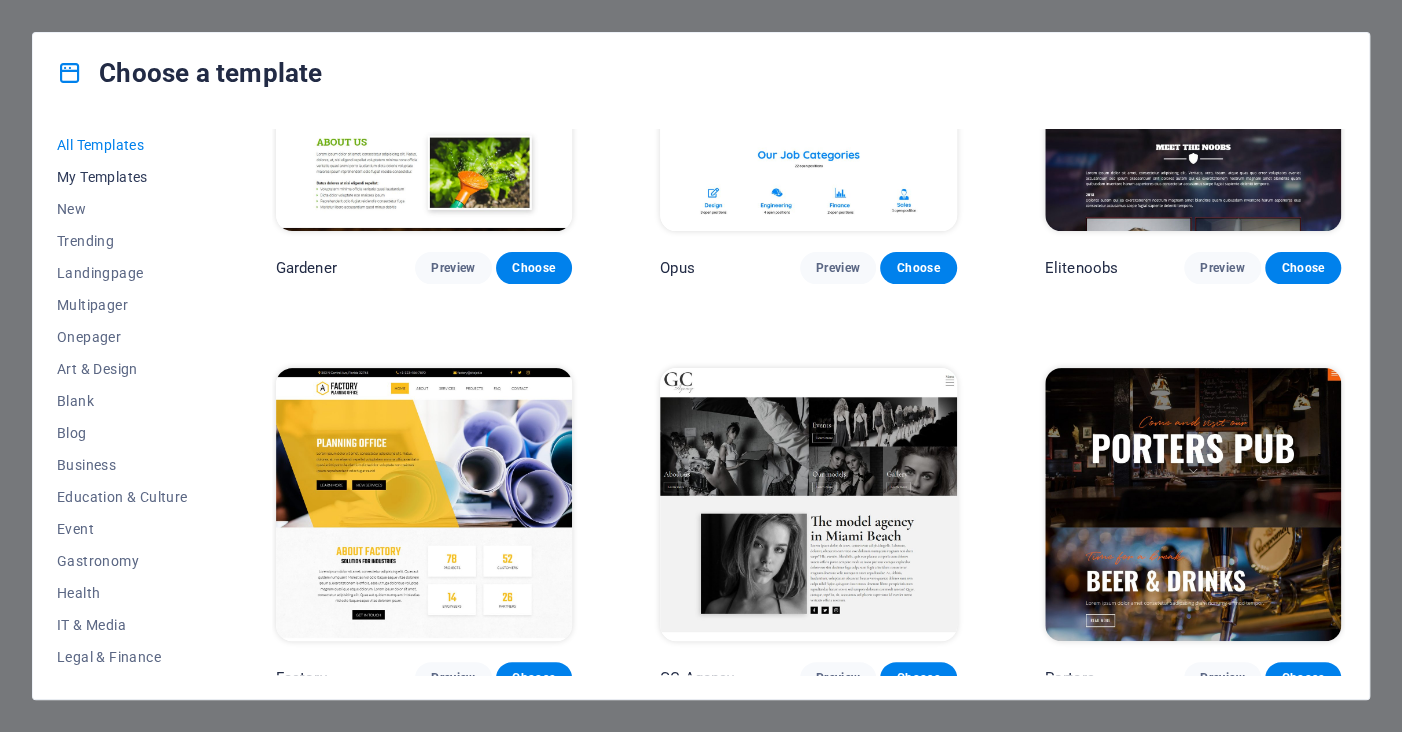 click on "My Templates" at bounding box center [122, 177] 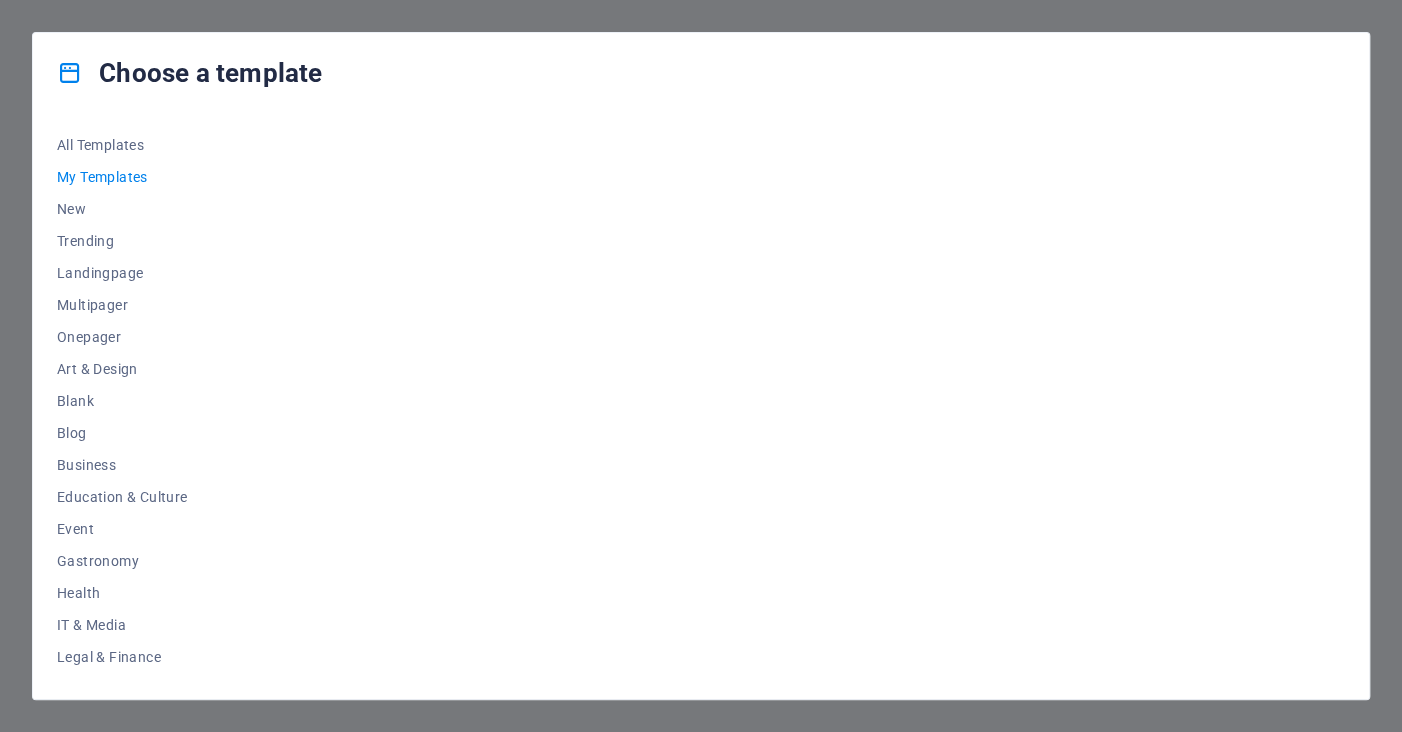 scroll, scrollTop: 0, scrollLeft: 0, axis: both 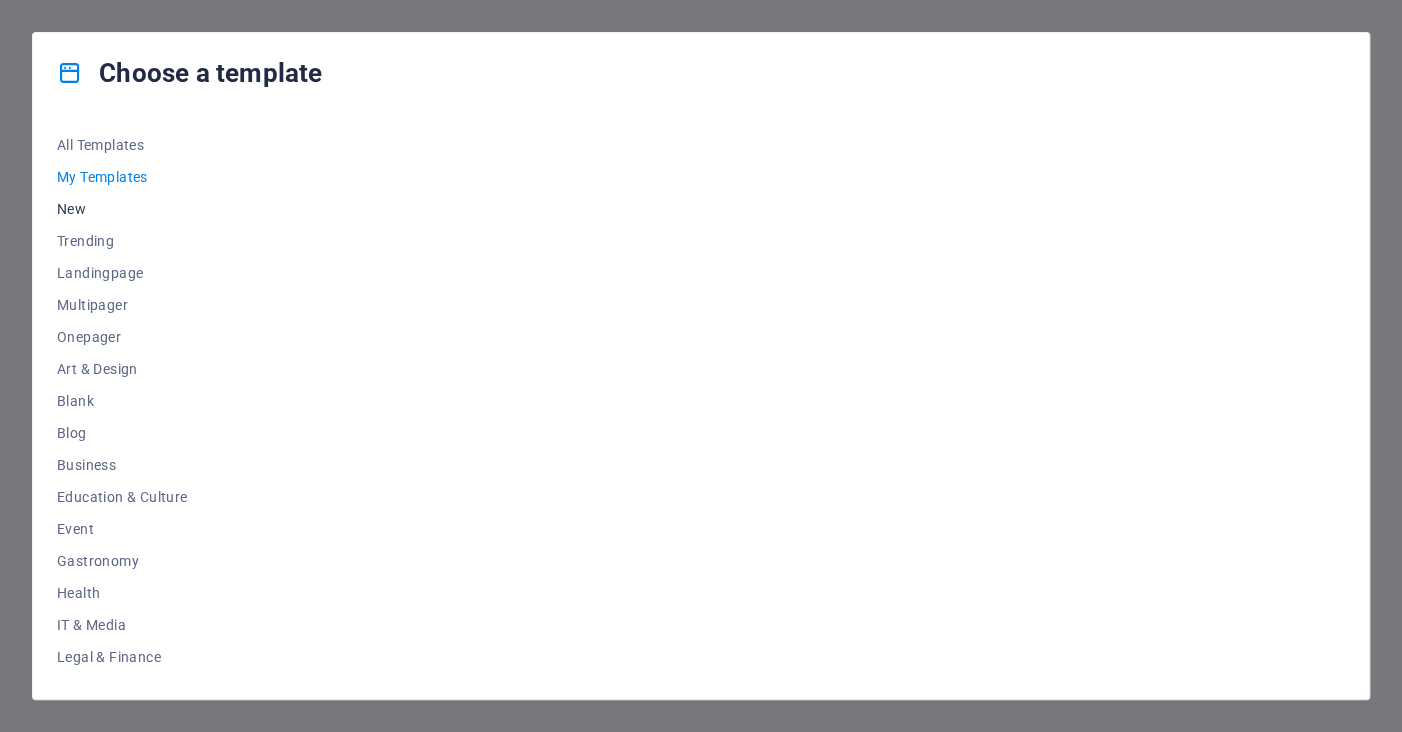 click on "New" at bounding box center (122, 209) 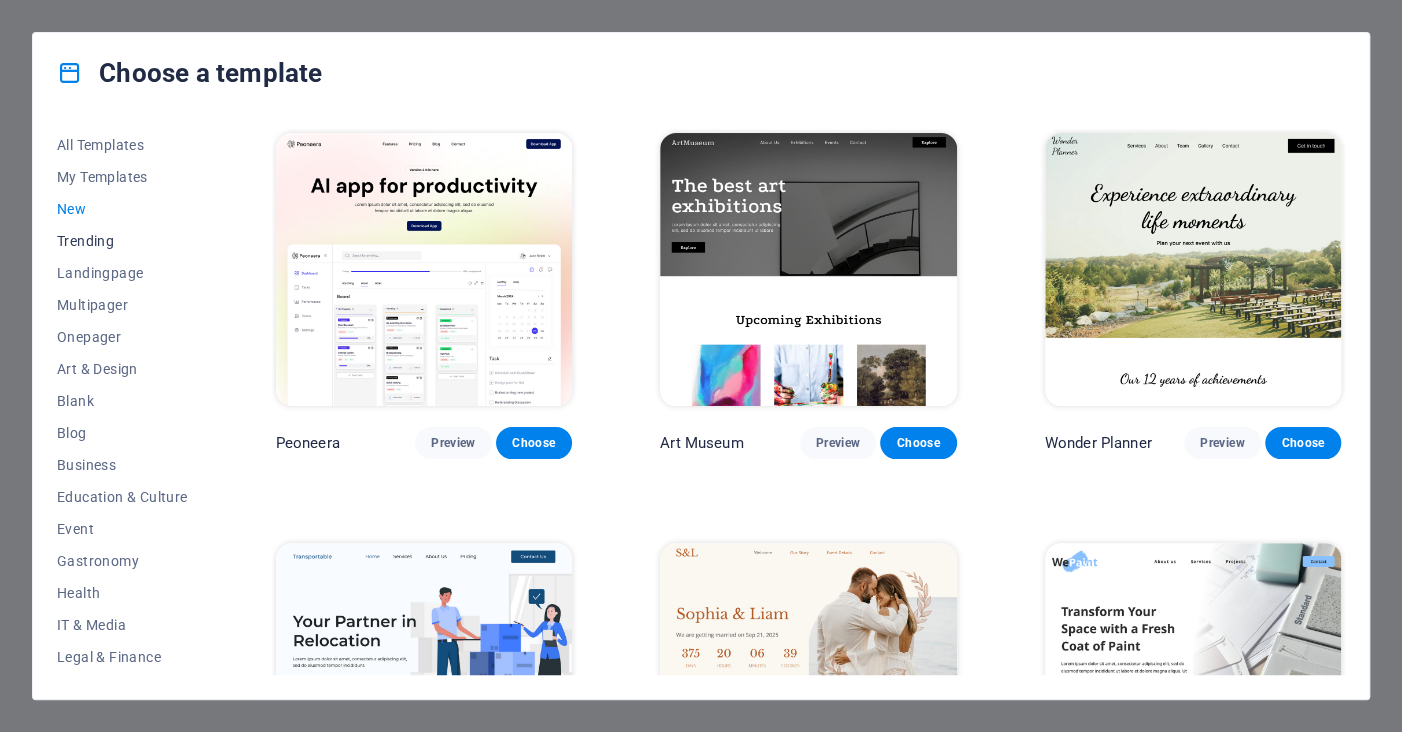click on "Trending" at bounding box center [122, 241] 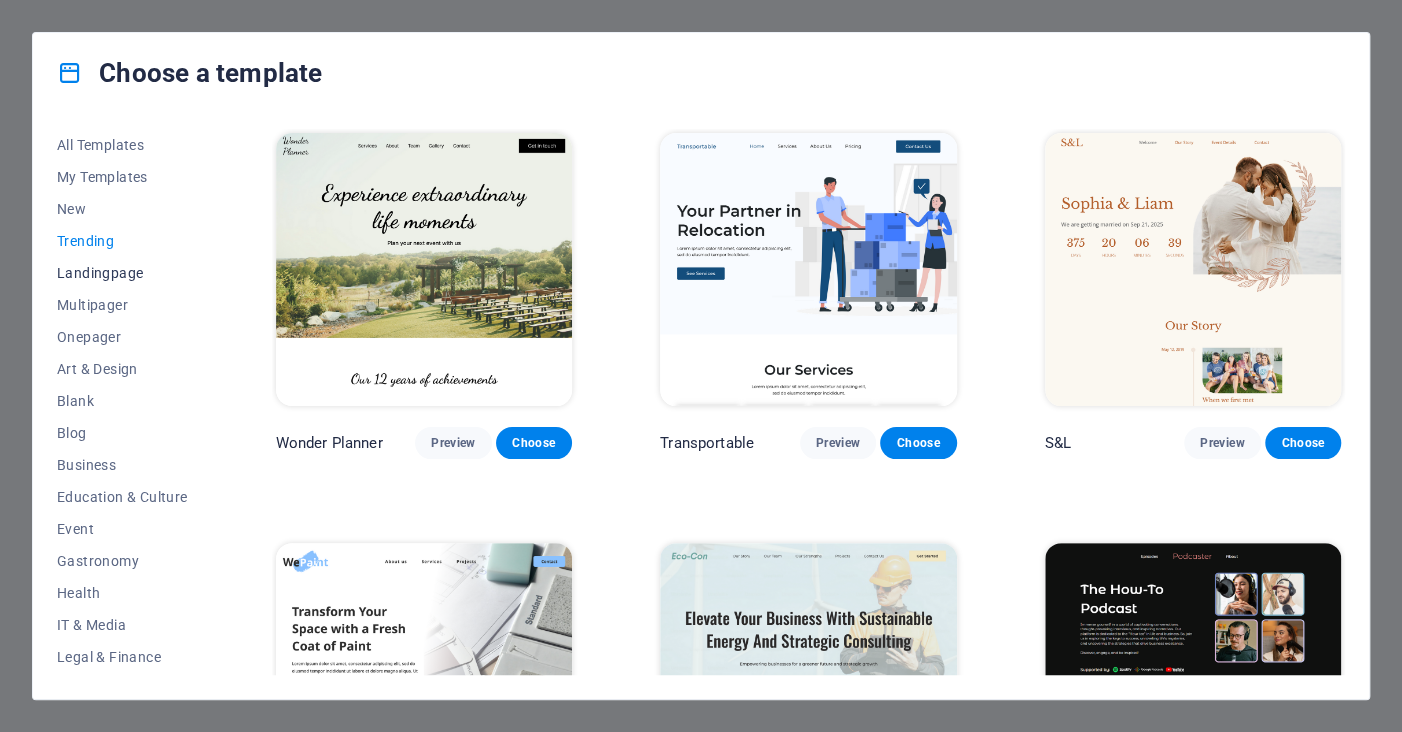 click on "Landingpage" at bounding box center (122, 273) 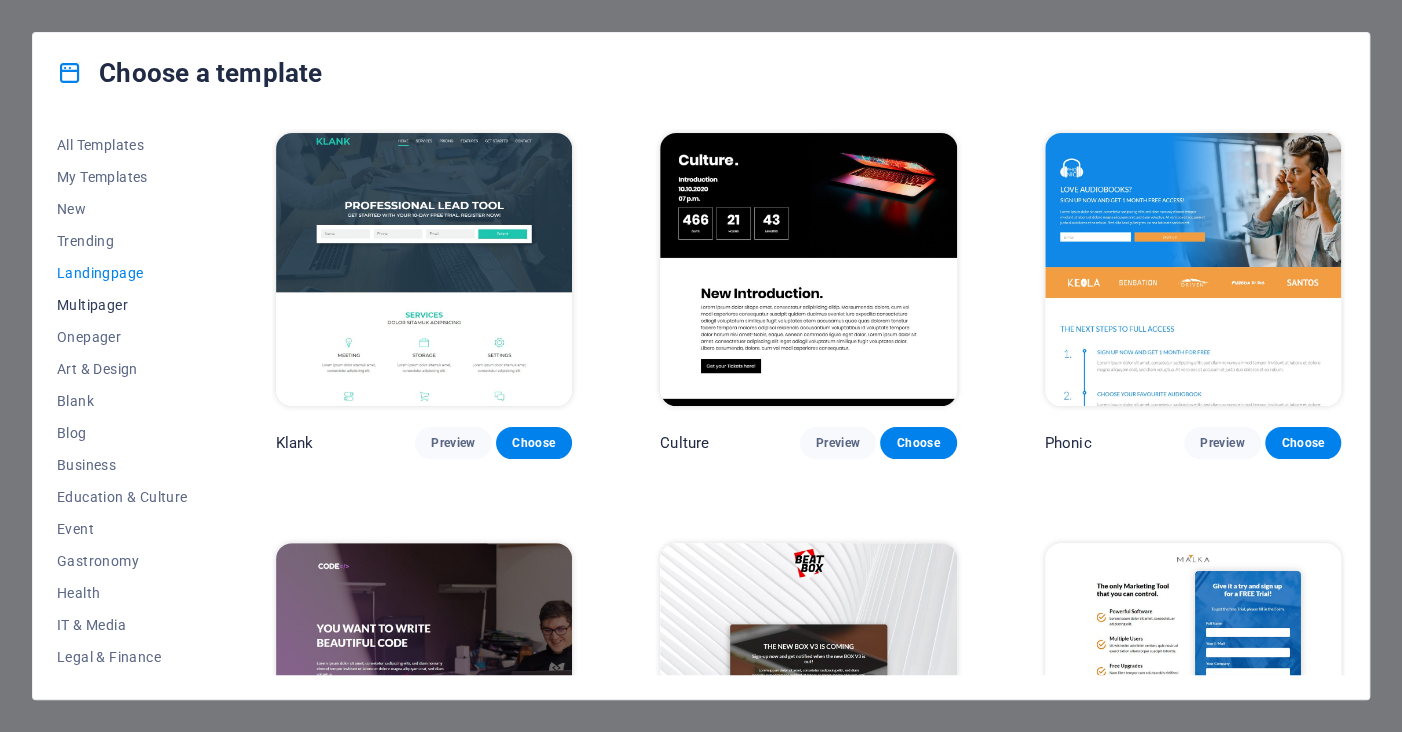 click on "Multipager" at bounding box center (122, 305) 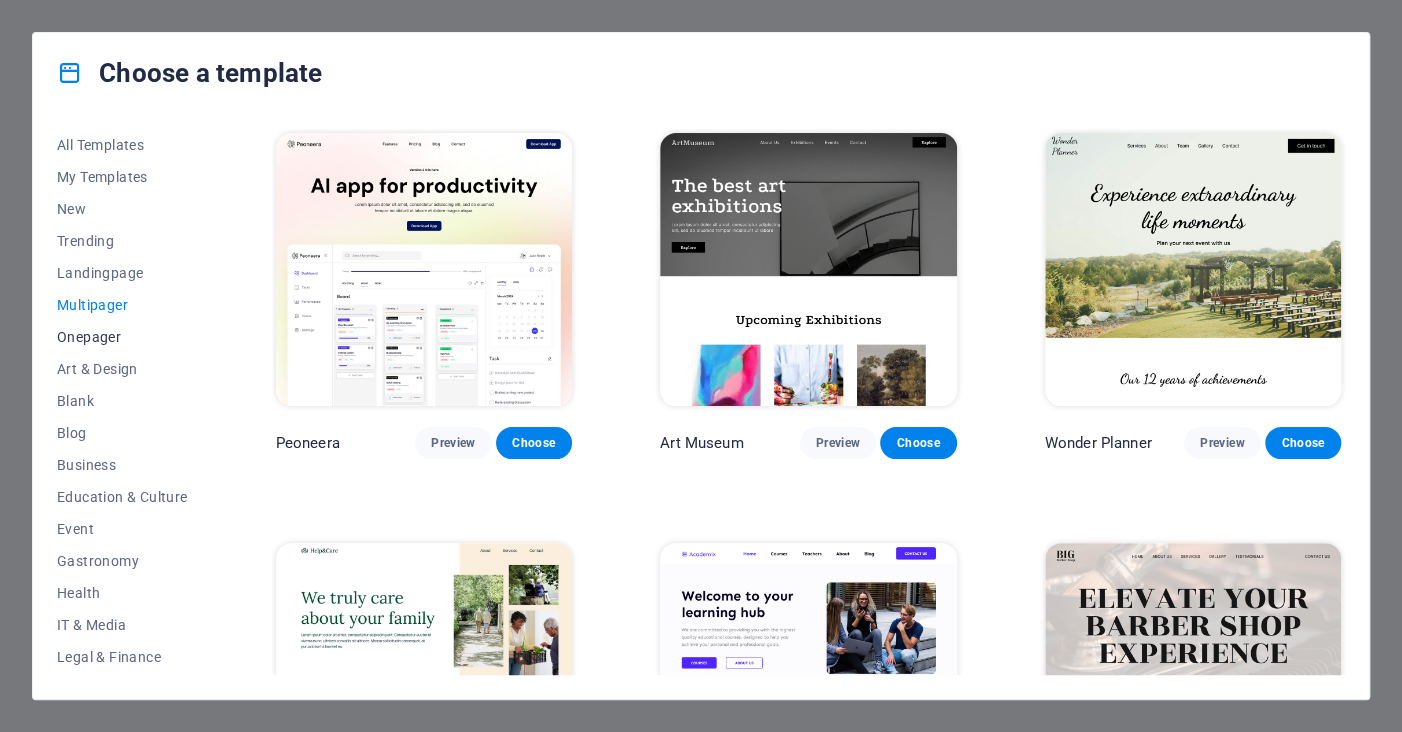 click on "Onepager" at bounding box center (122, 337) 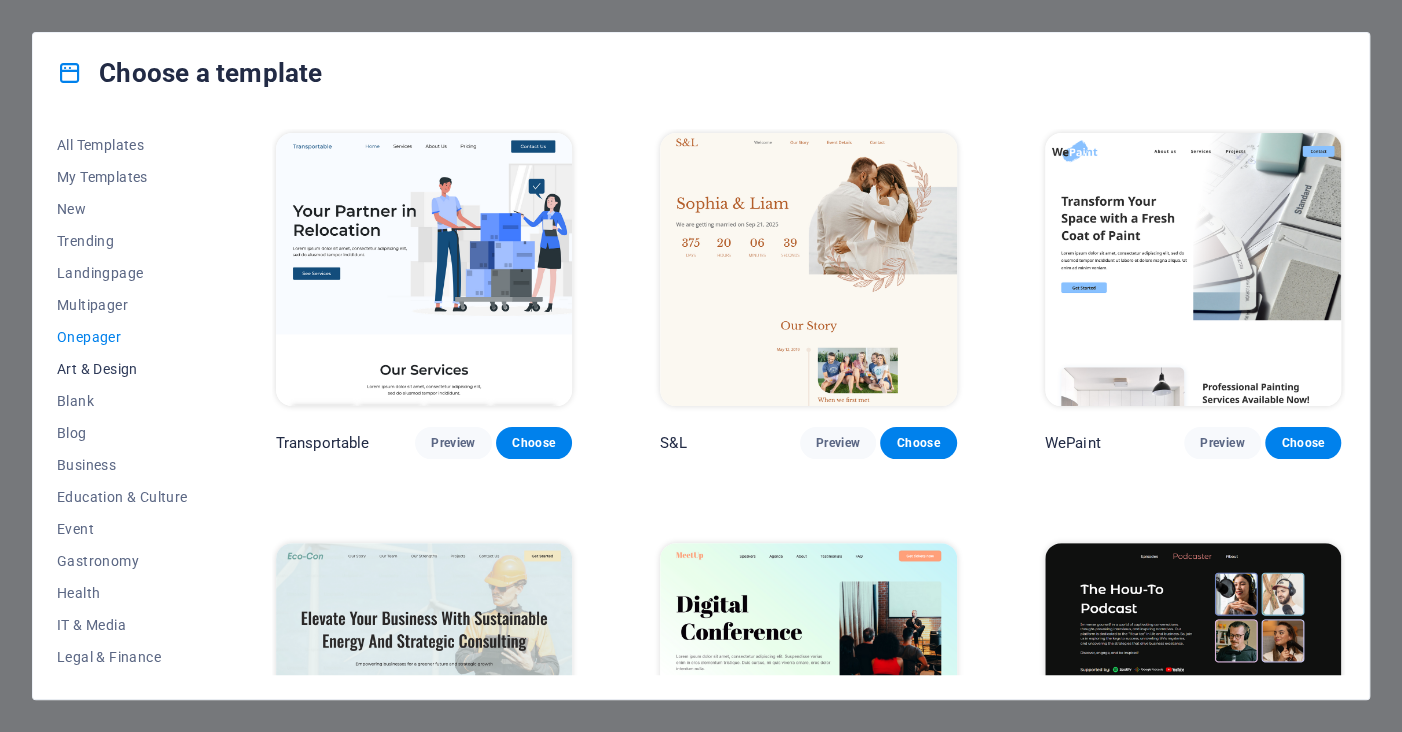 click on "Art & Design" at bounding box center [122, 369] 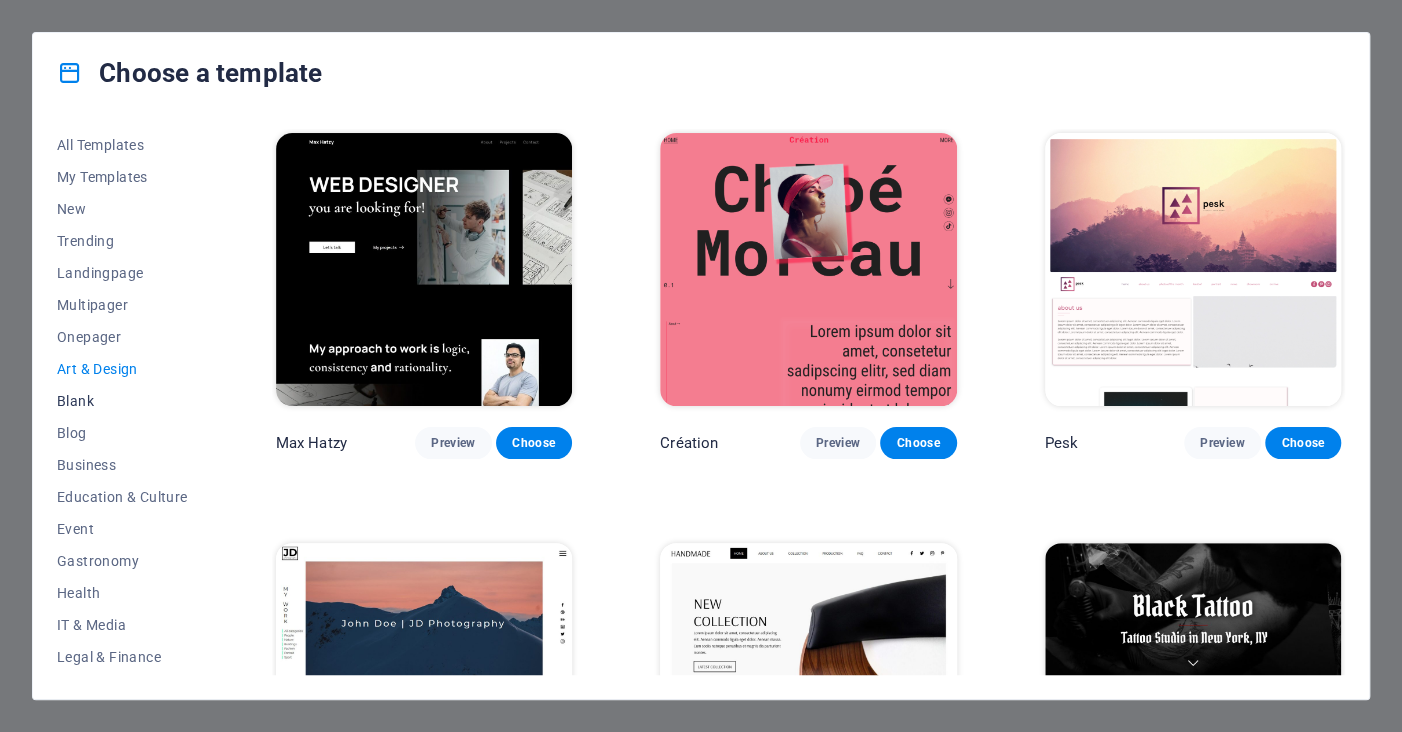 click on "Blank" at bounding box center [122, 401] 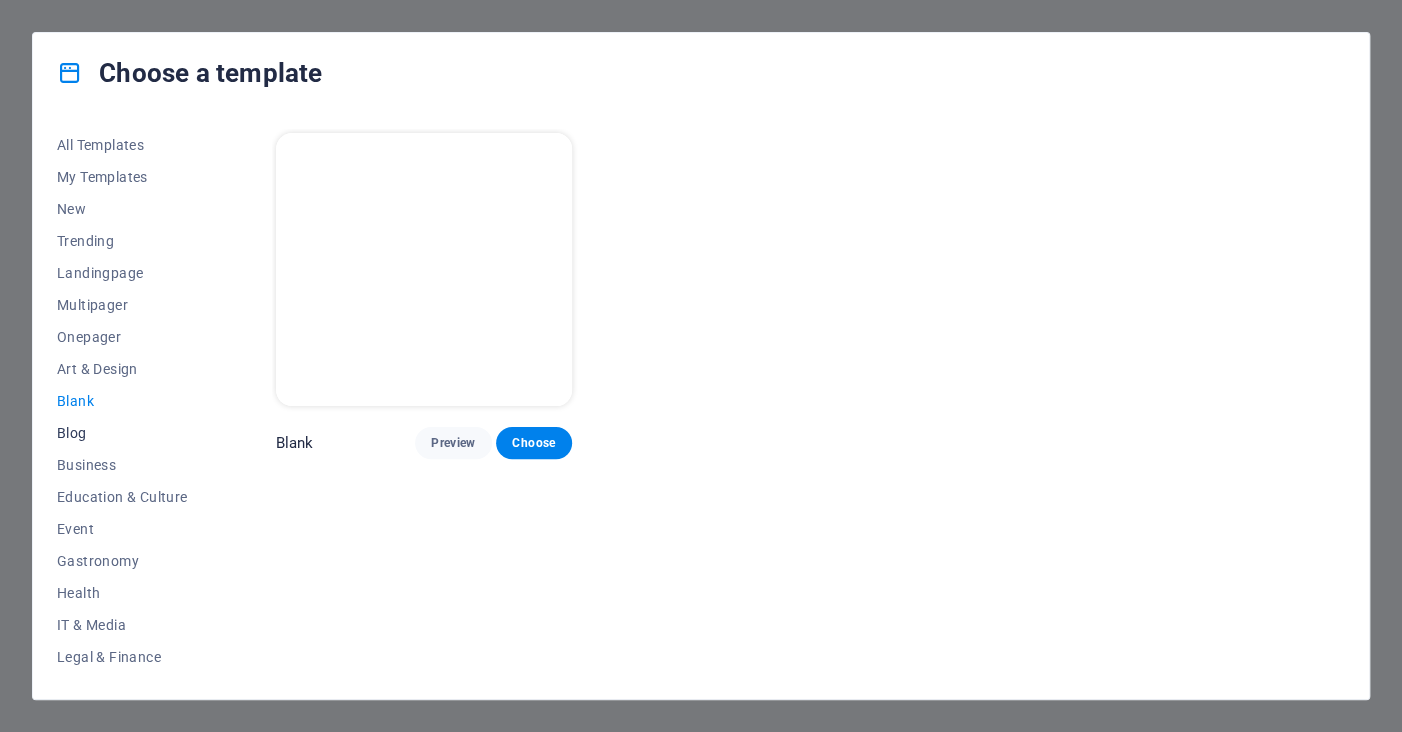 click on "Blog" at bounding box center (122, 433) 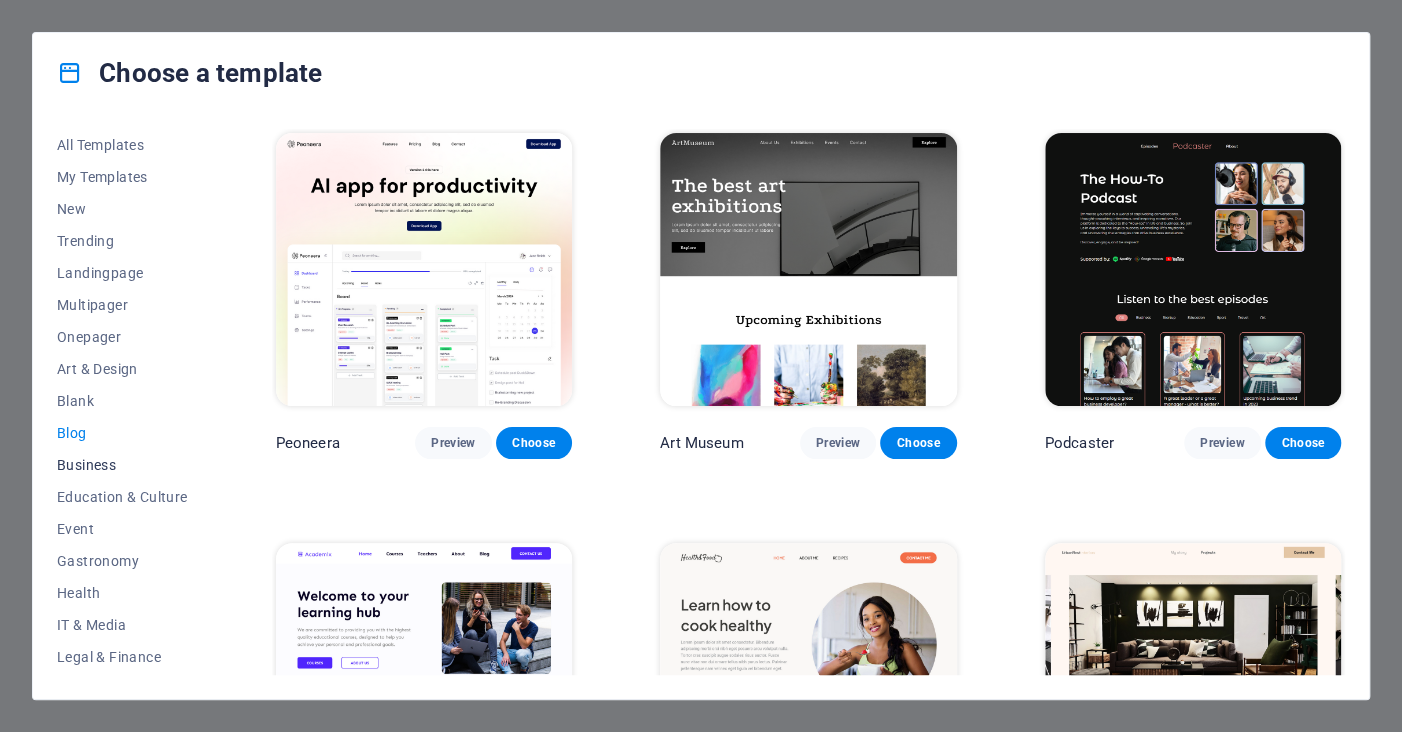 click on "Business" at bounding box center [122, 465] 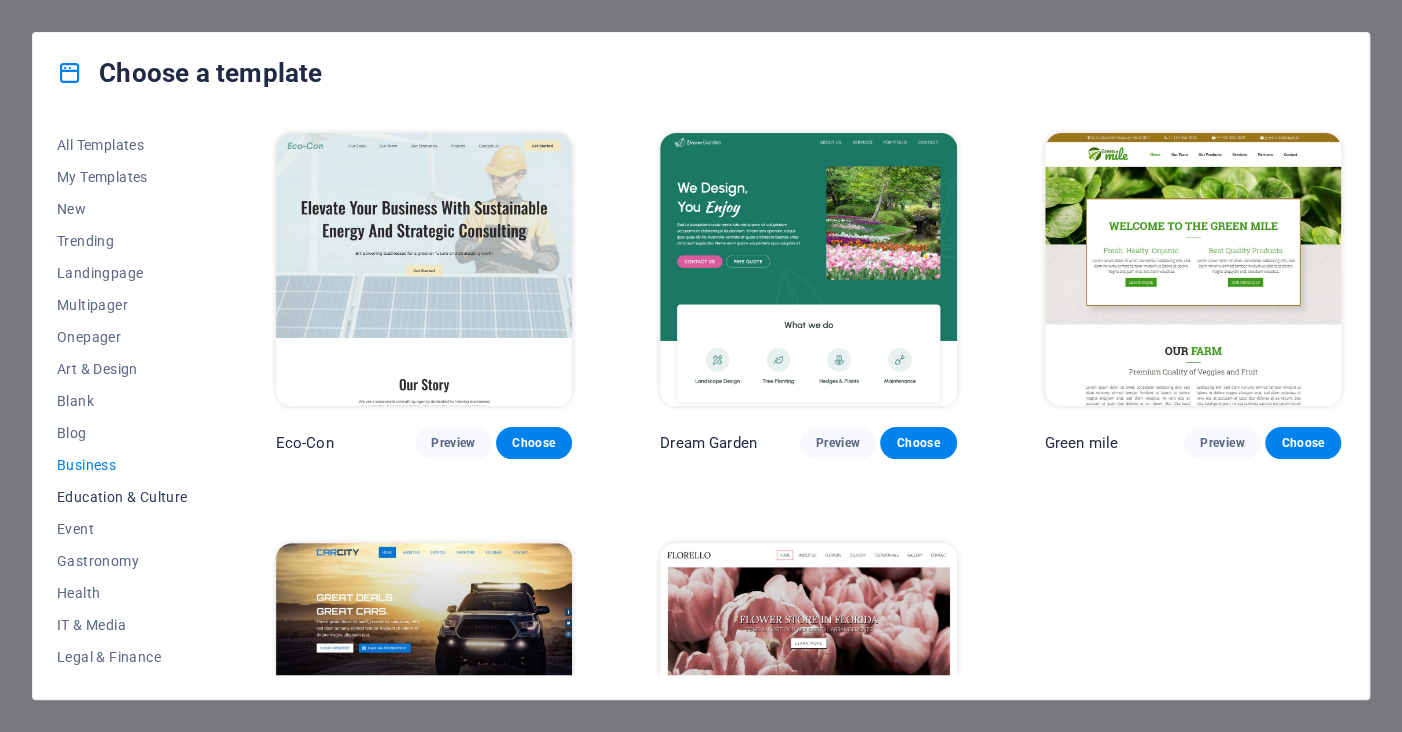 click on "Education & Culture" at bounding box center (122, 497) 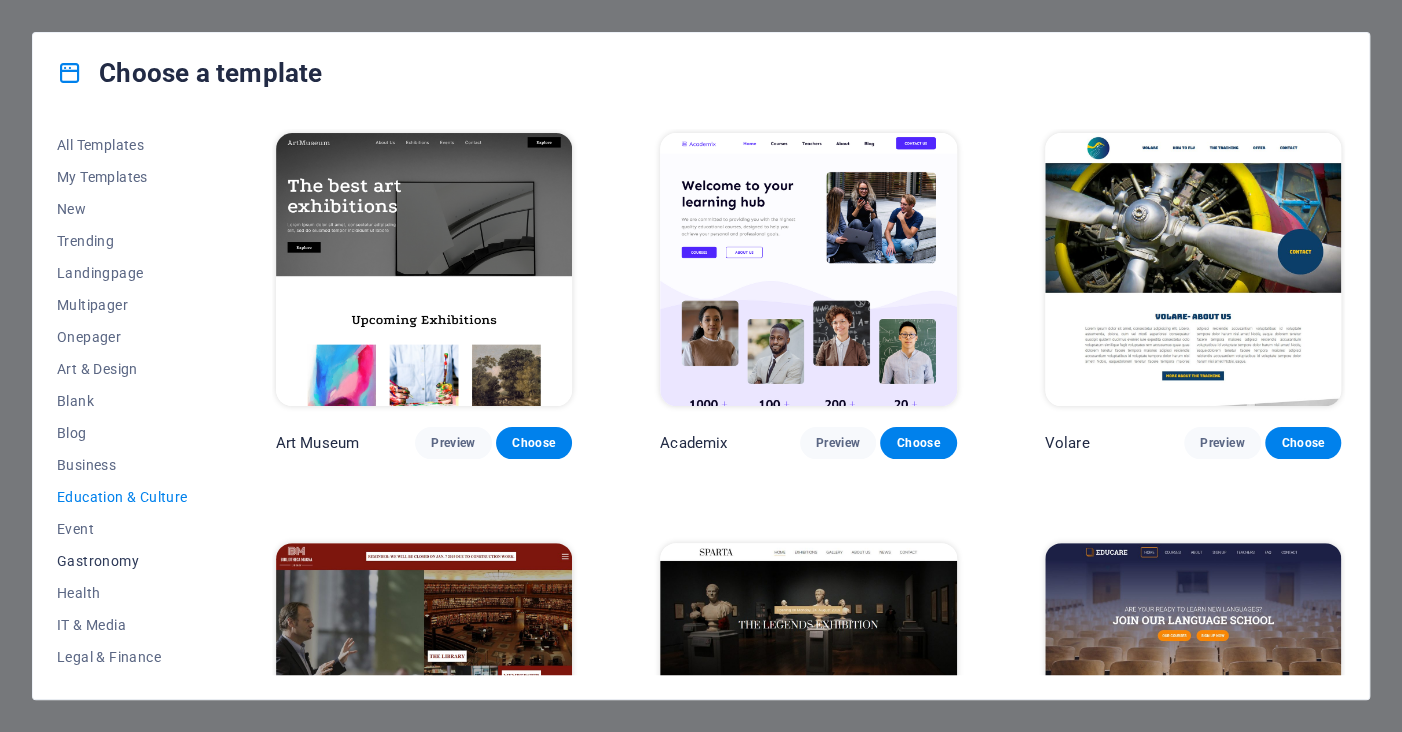 scroll, scrollTop: 253, scrollLeft: 0, axis: vertical 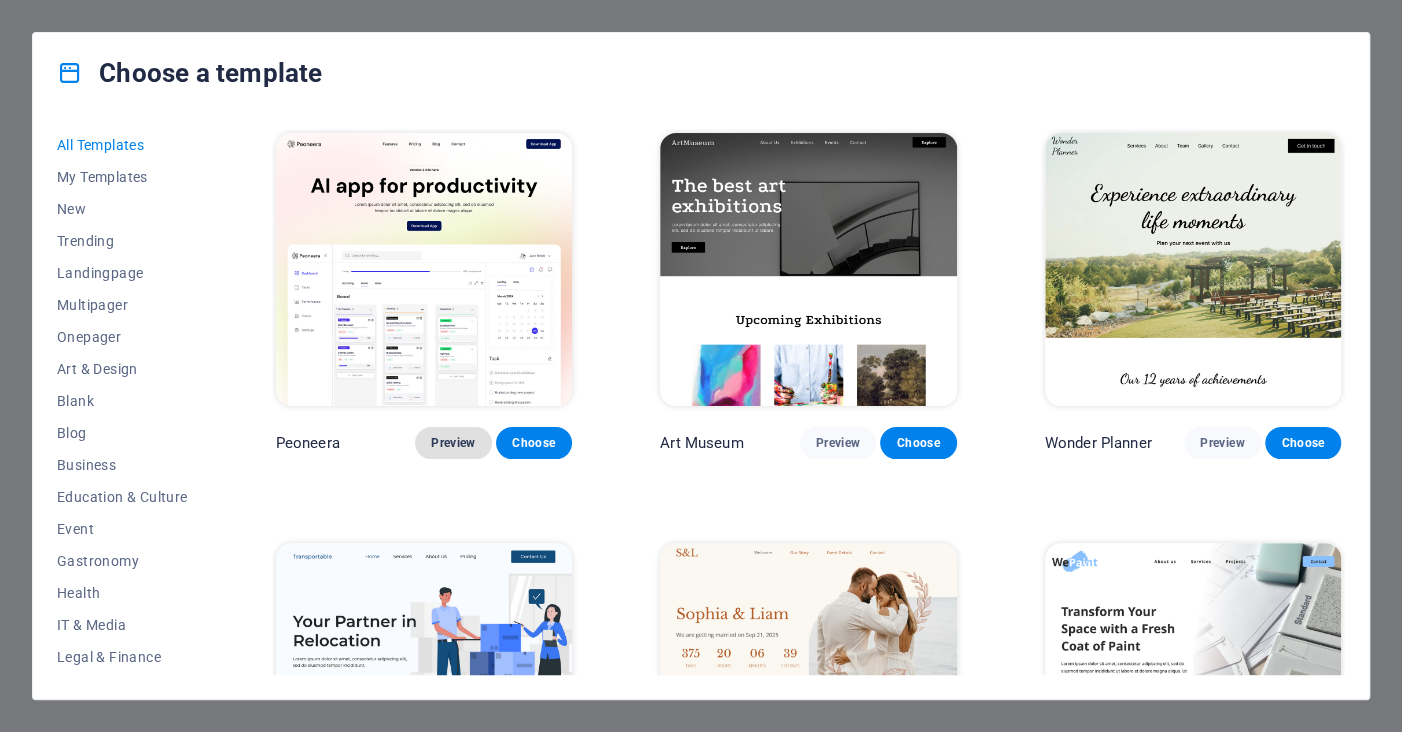 click on "Preview" at bounding box center [453, 443] 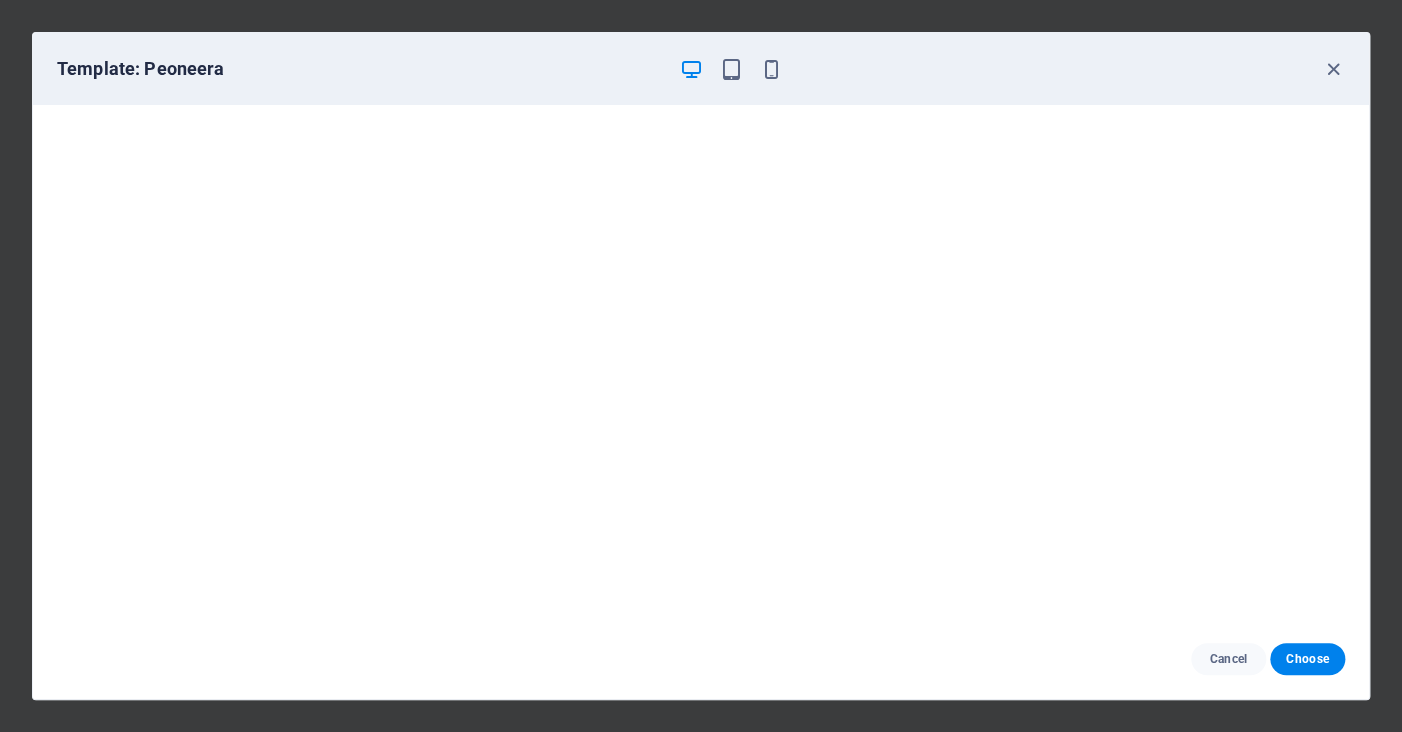 click on "Template: Peoneera" at bounding box center [701, 69] 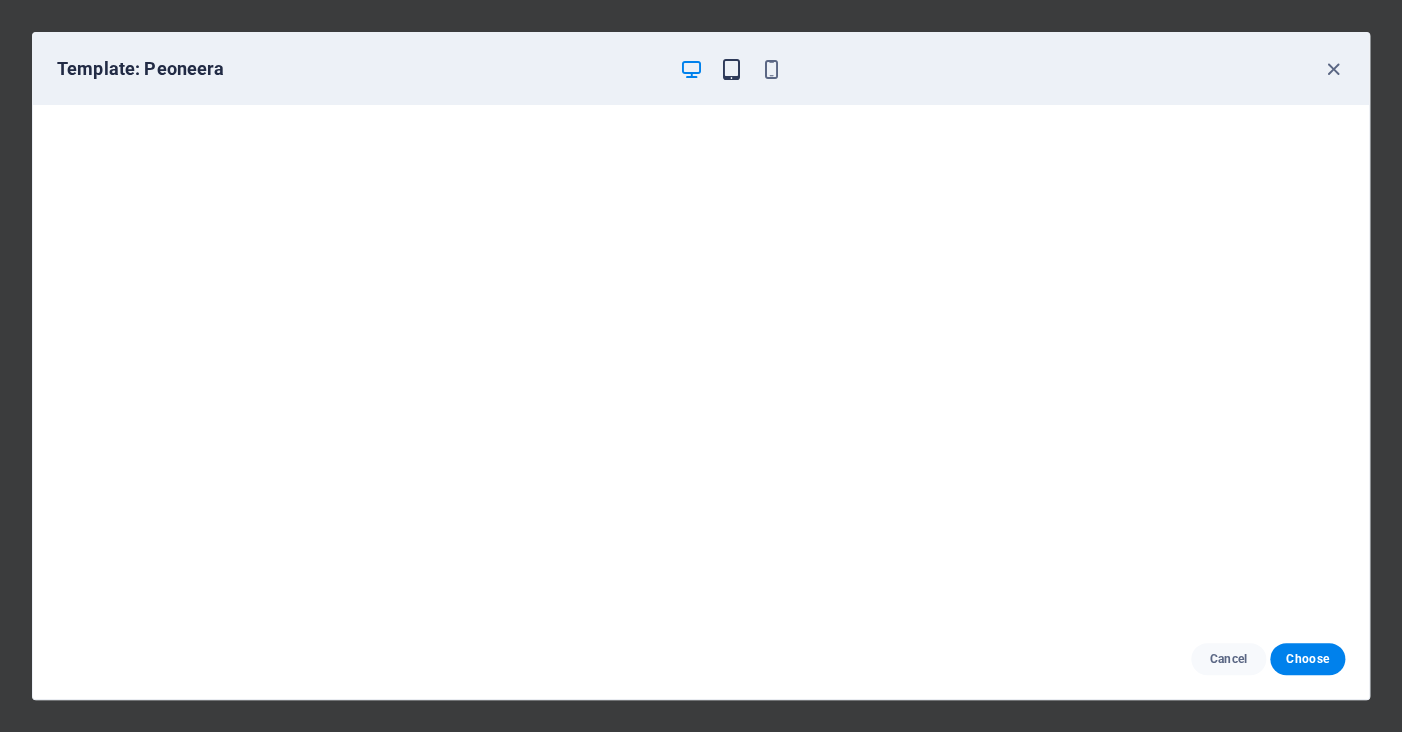 click at bounding box center [731, 69] 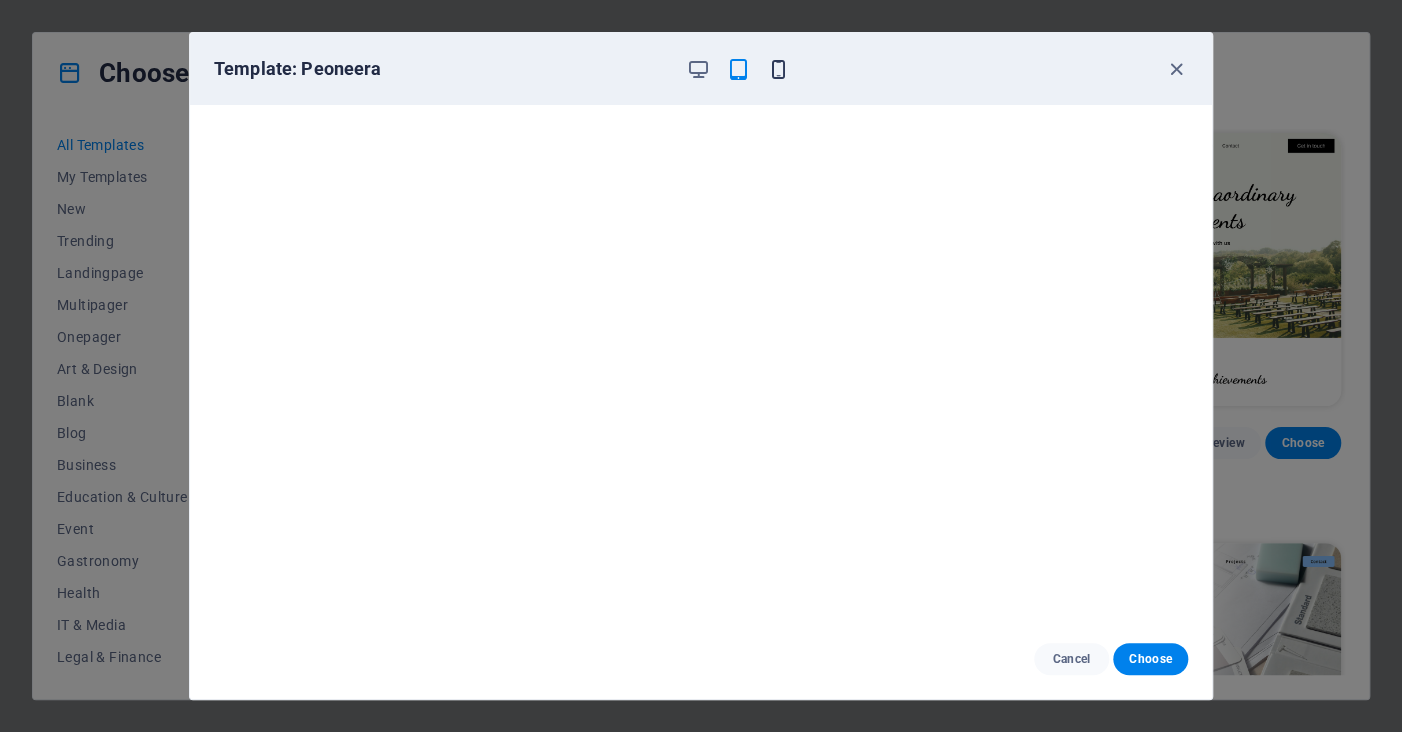 click at bounding box center [778, 69] 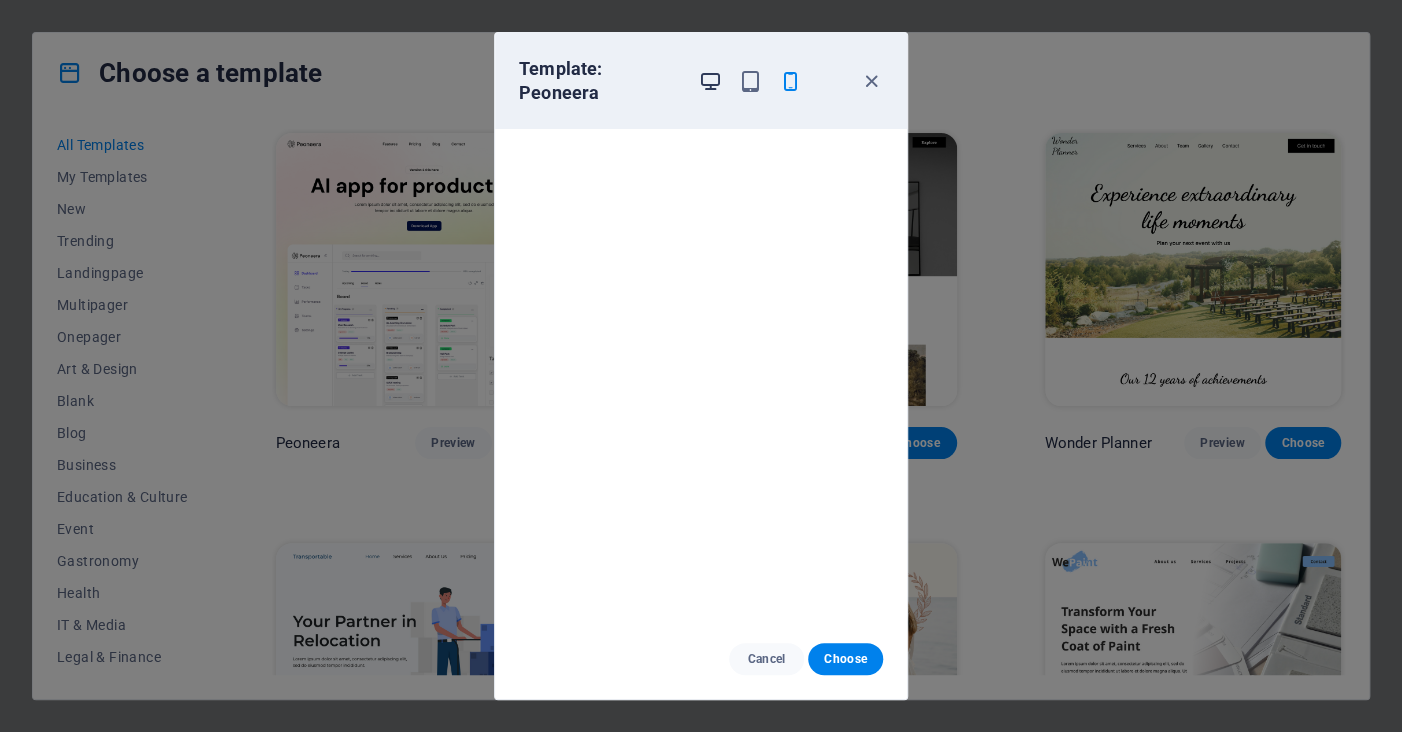 click at bounding box center (710, 81) 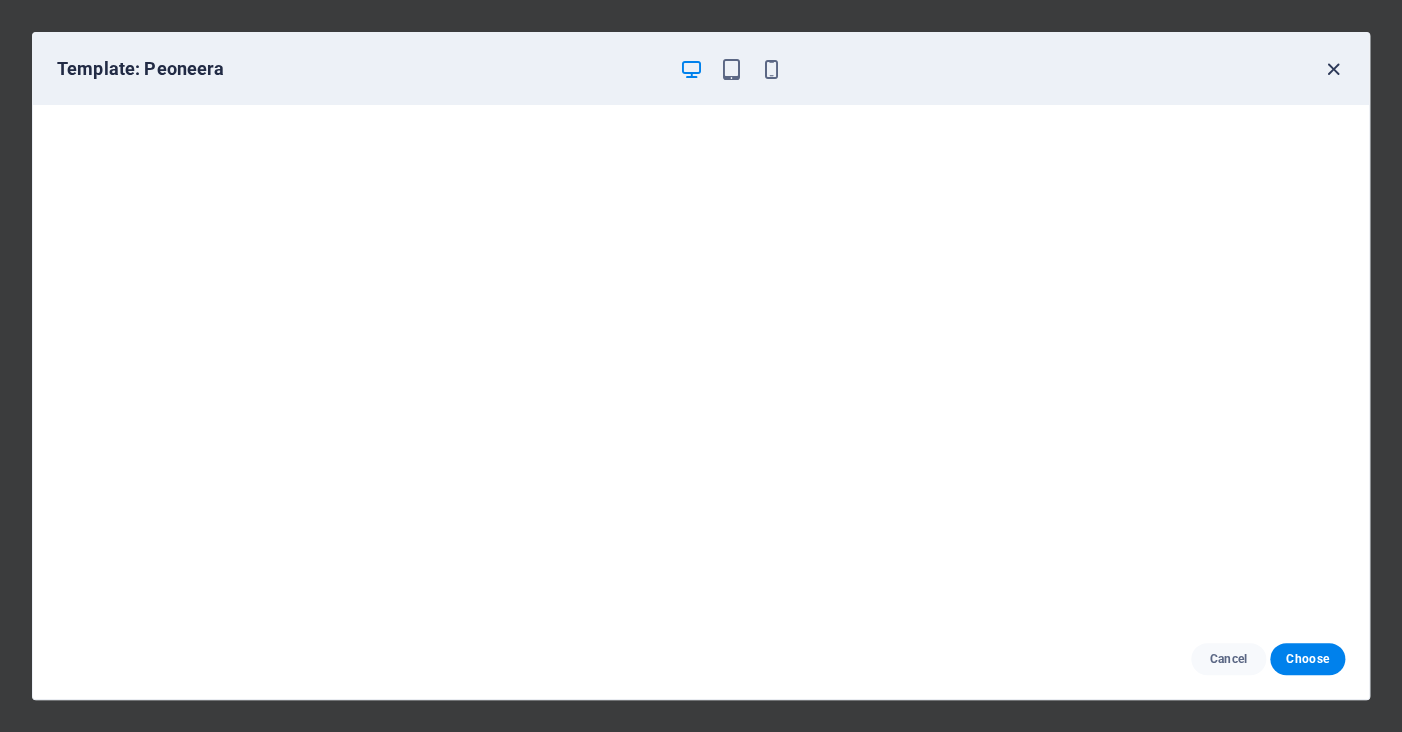 click at bounding box center (1333, 69) 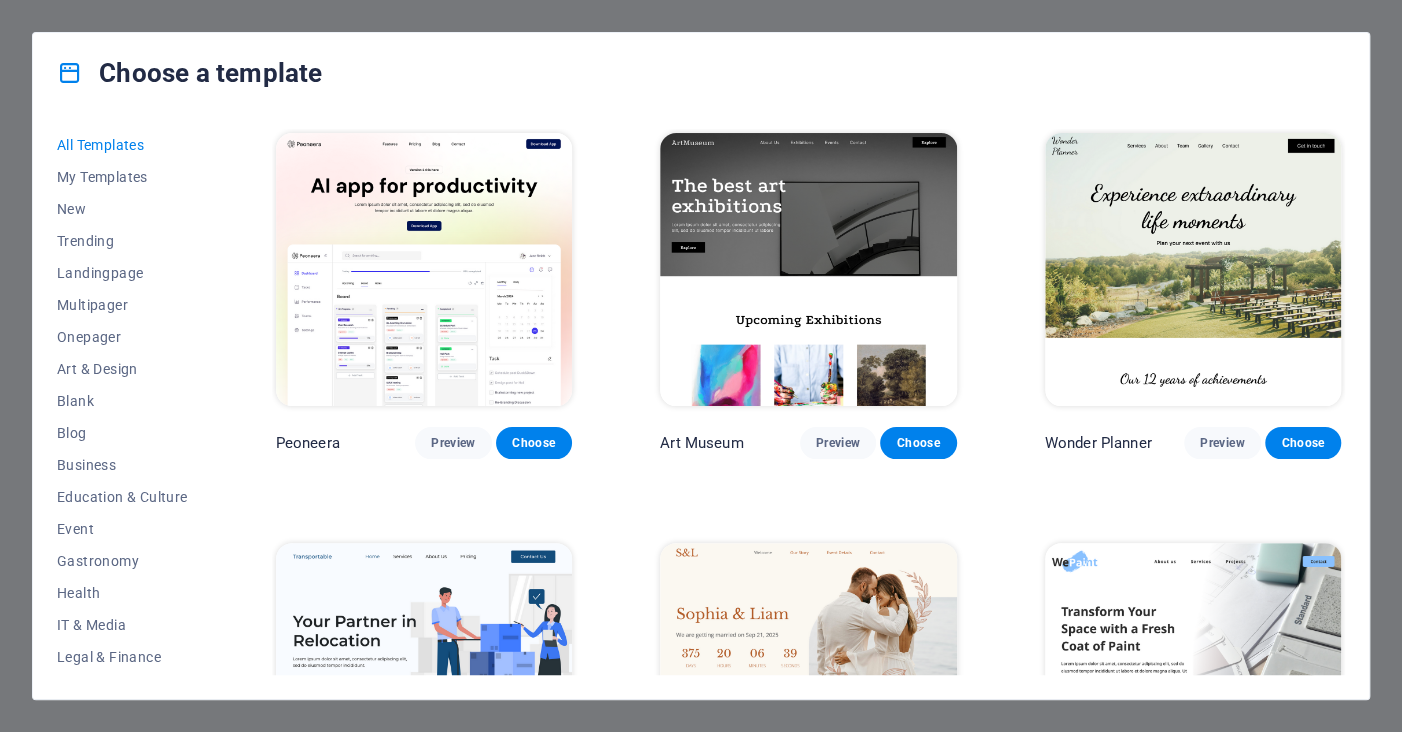 click at bounding box center (70, 73) 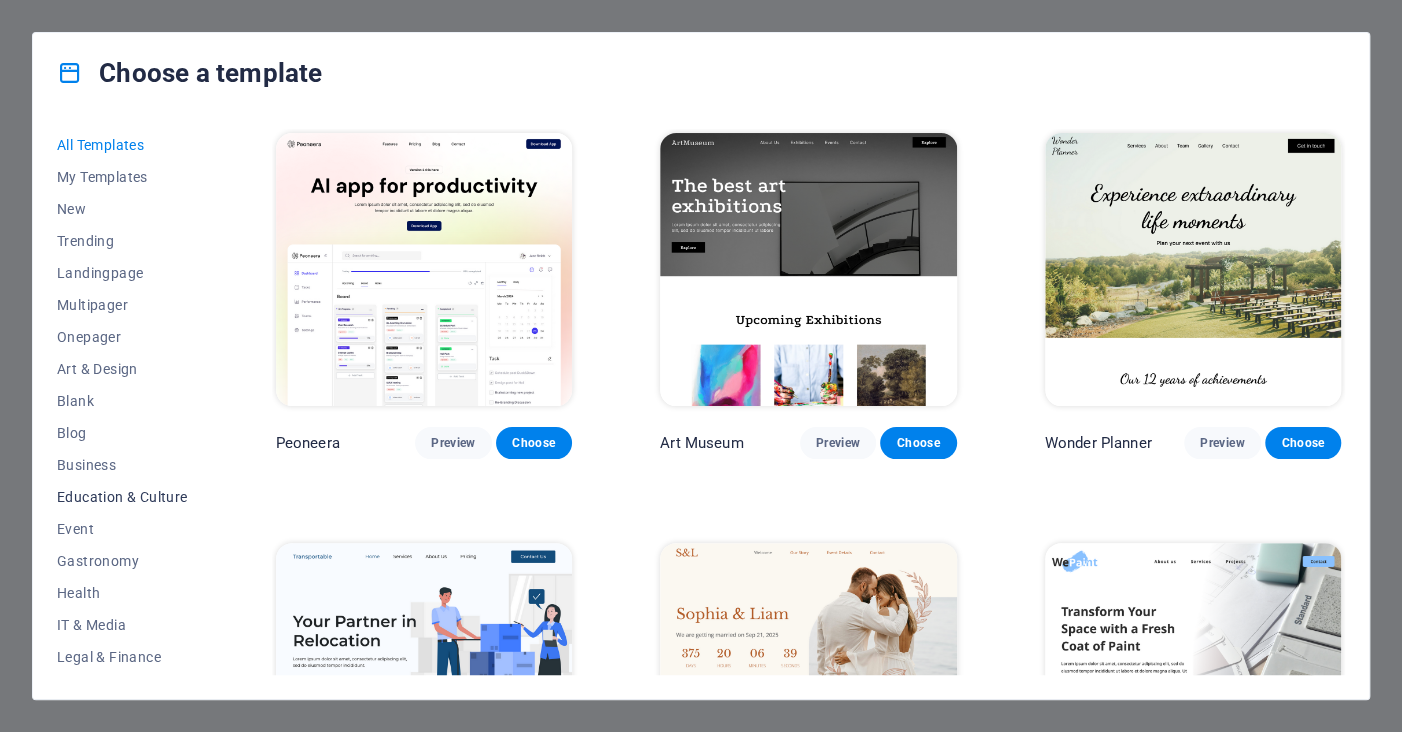 scroll, scrollTop: 253, scrollLeft: 0, axis: vertical 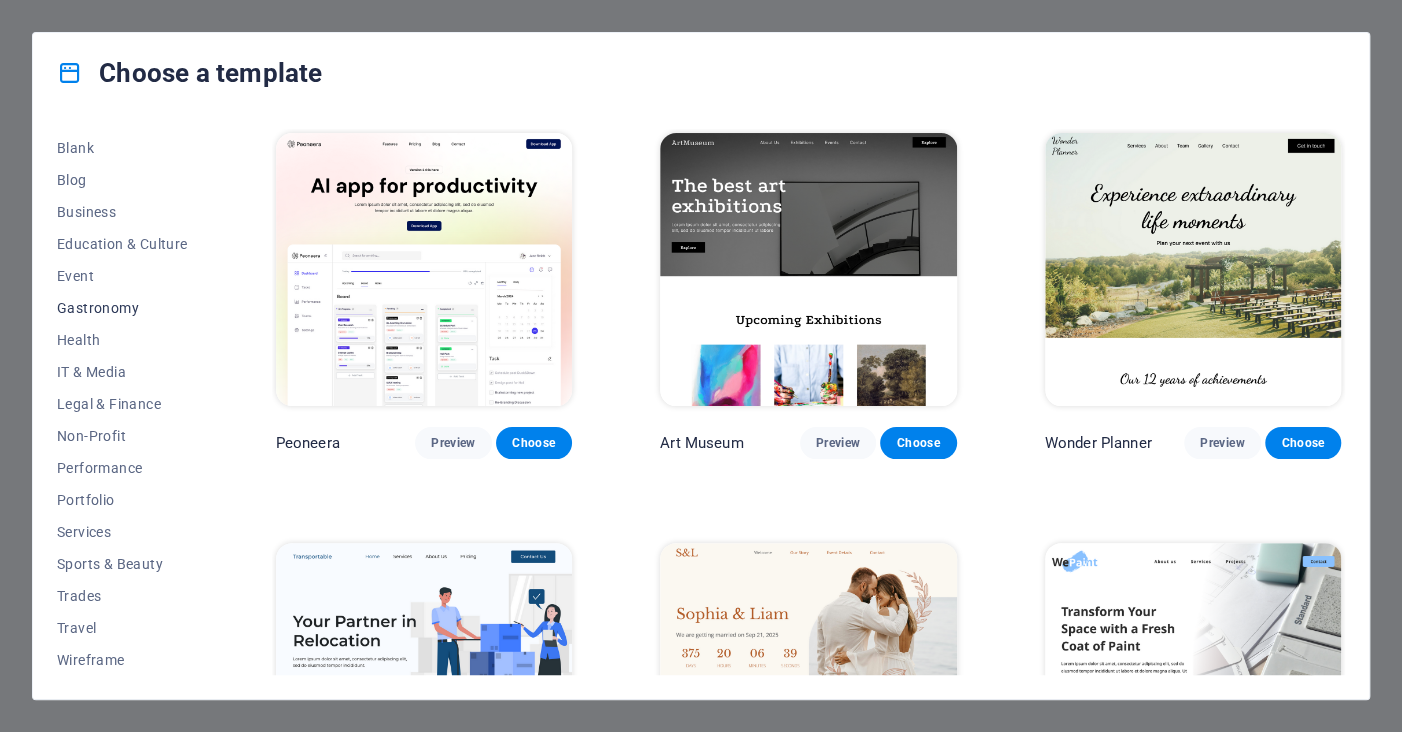 click on "Gastronomy" at bounding box center (122, 308) 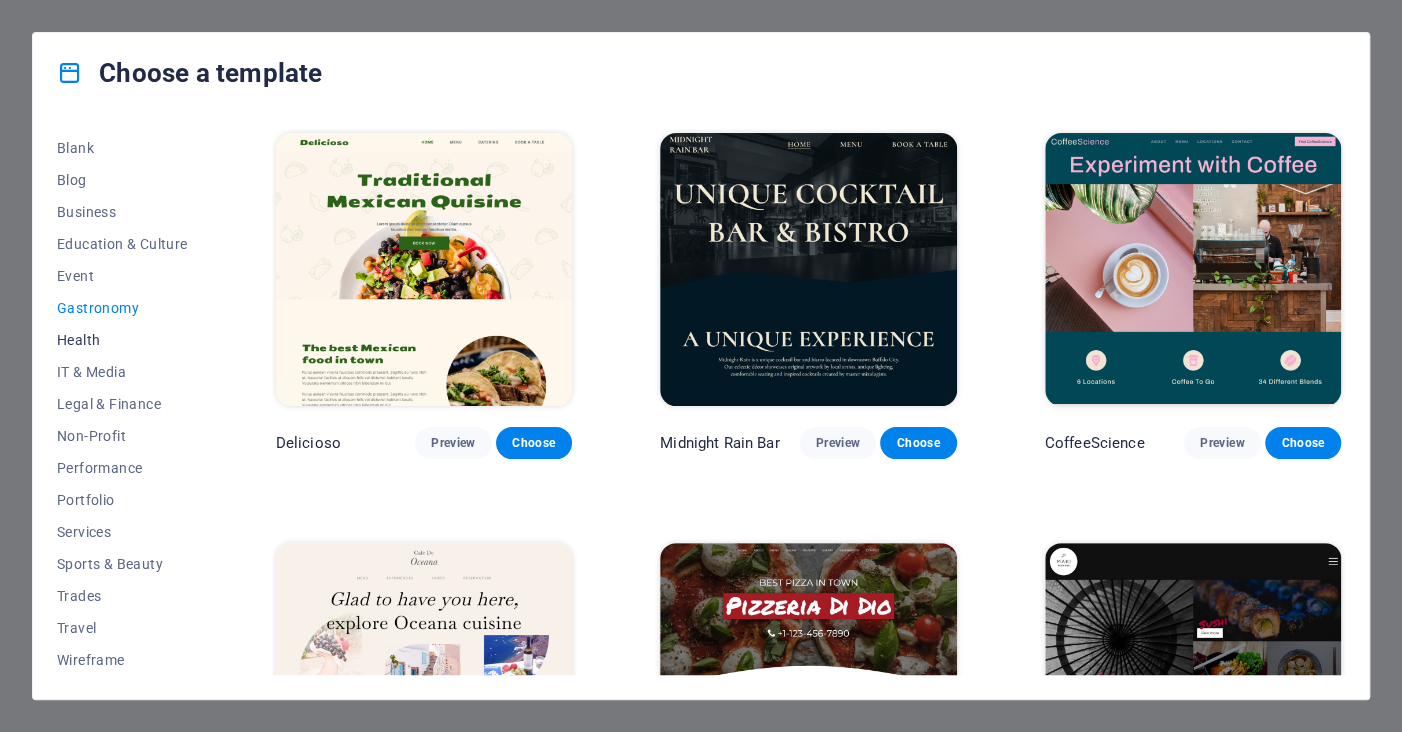 click on "Health" at bounding box center (122, 340) 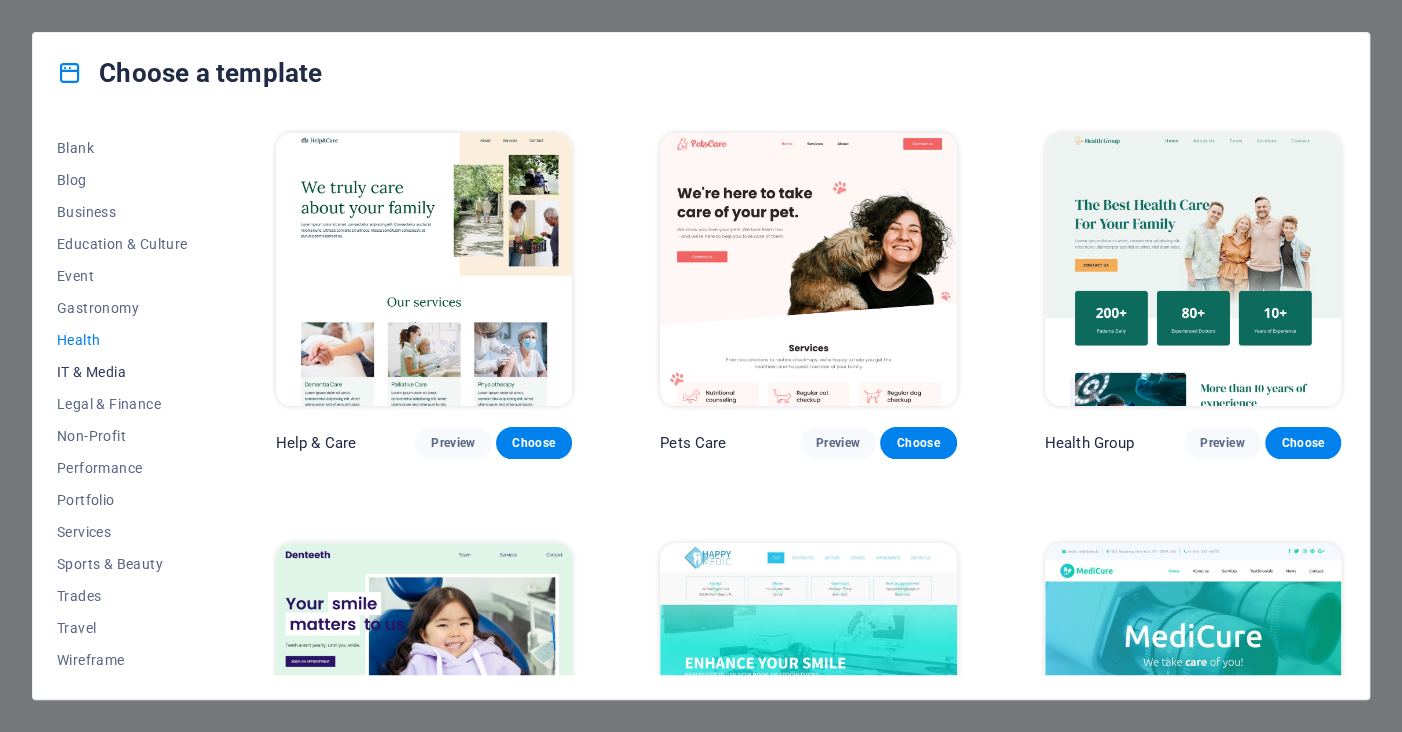 click on "IT & Media" at bounding box center [122, 372] 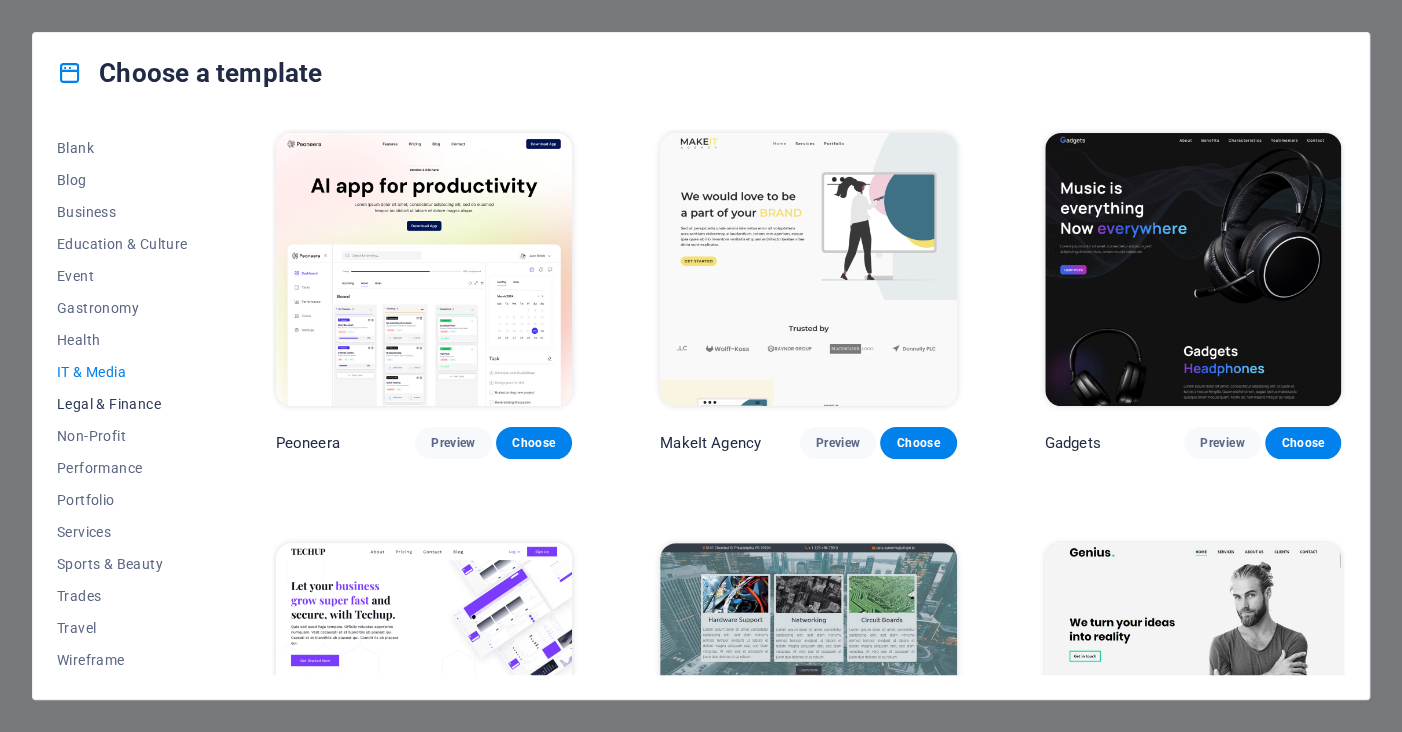 click on "Legal & Finance" at bounding box center [122, 404] 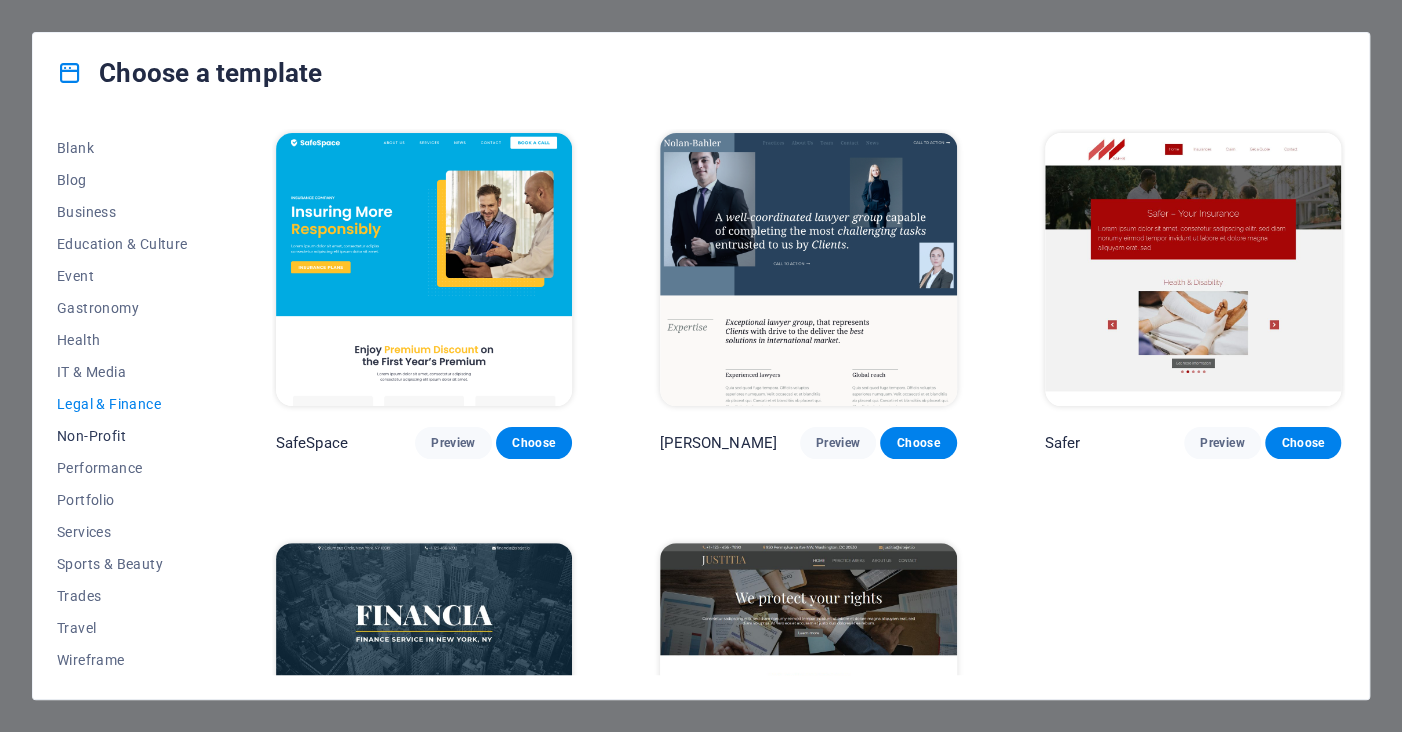 click on "Non-Profit" at bounding box center (122, 436) 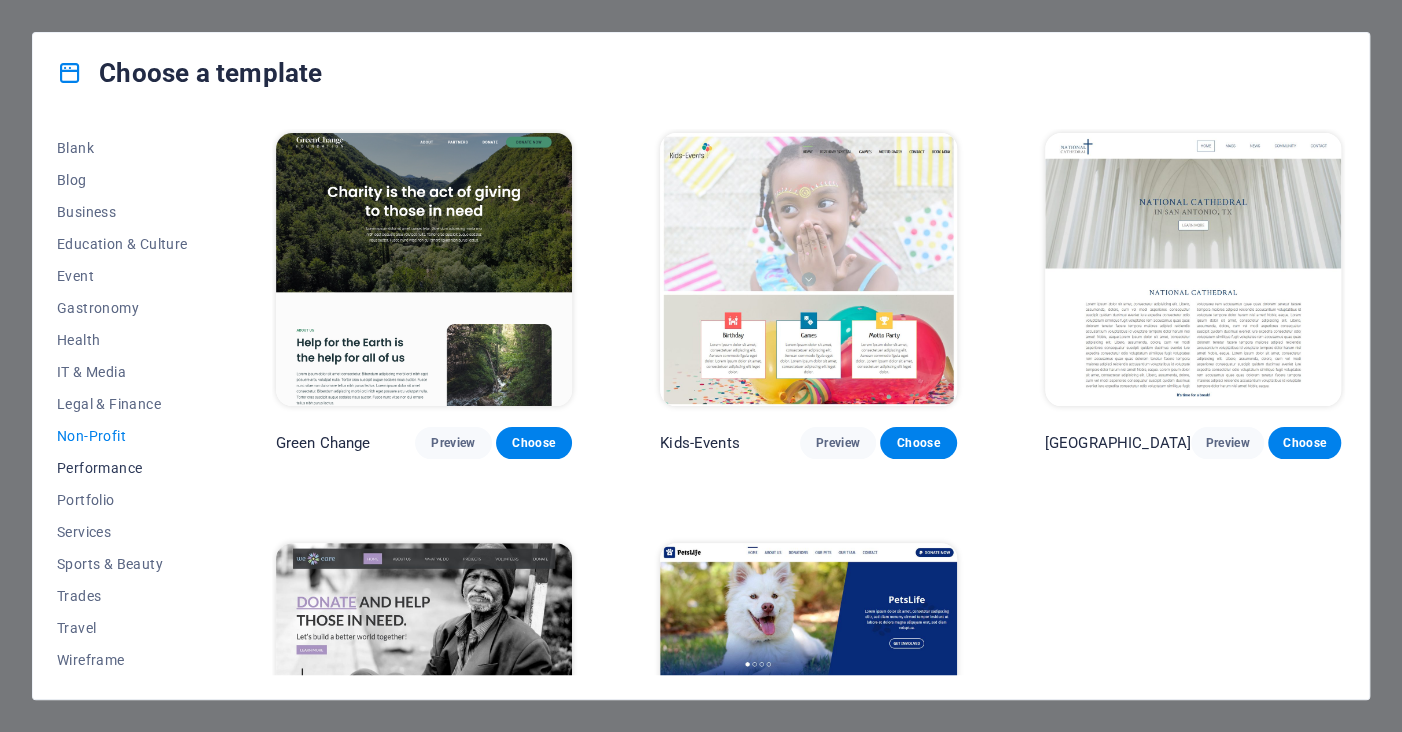 click on "Performance" at bounding box center [122, 468] 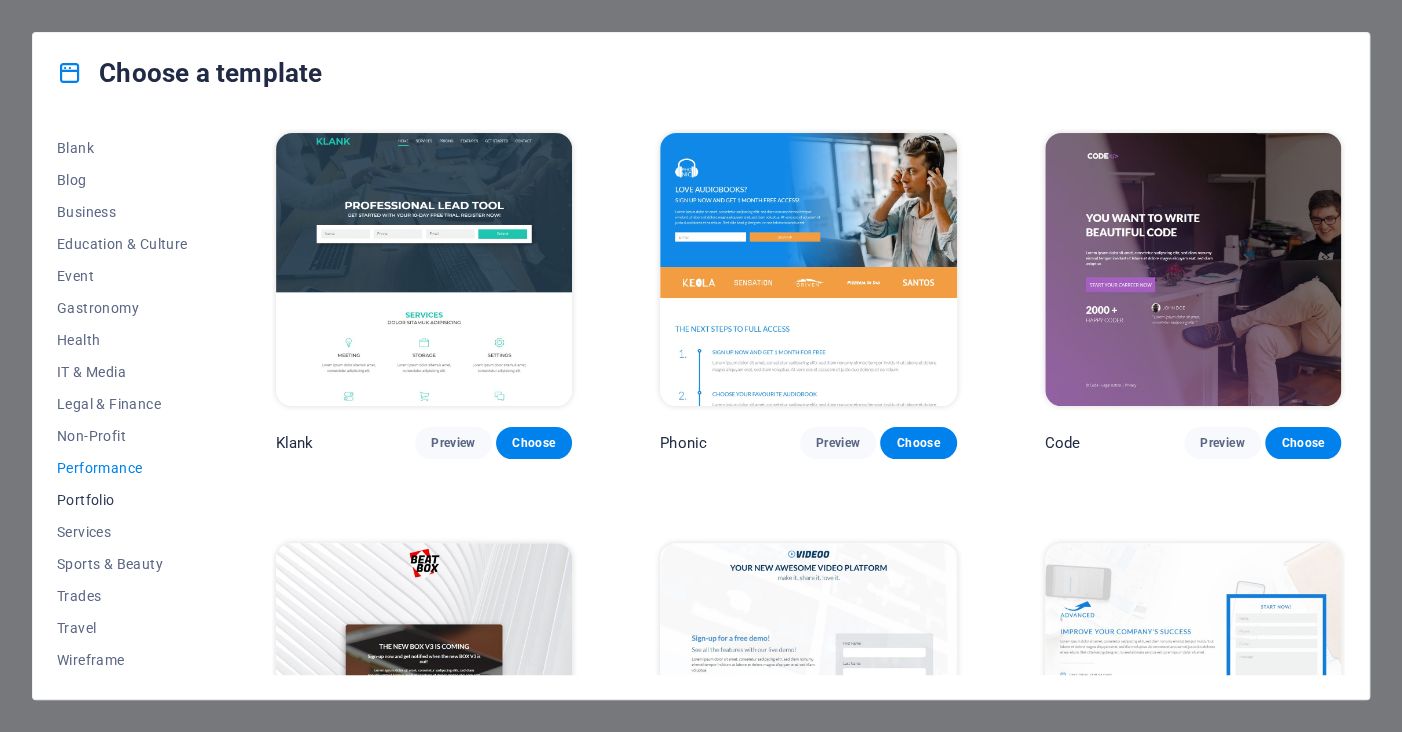 click on "Portfolio" at bounding box center (122, 500) 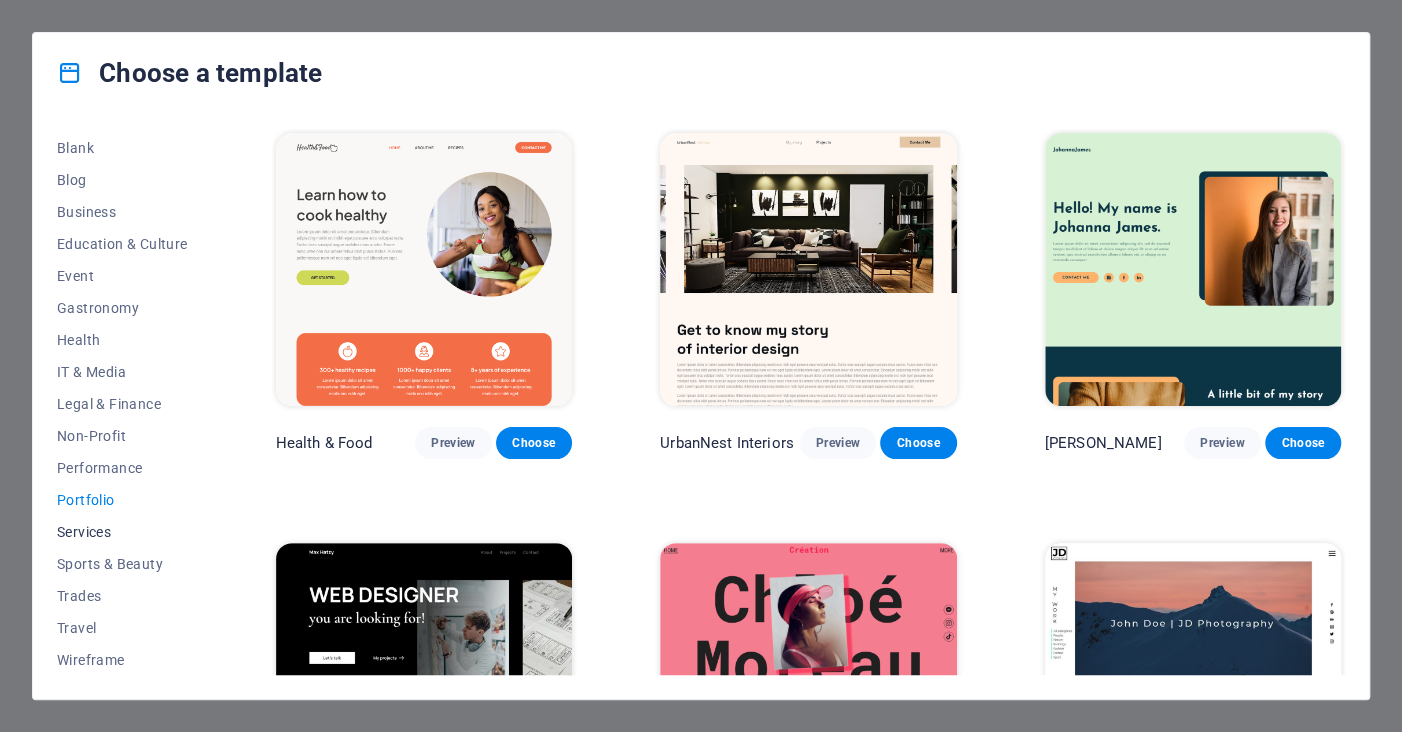 click on "Services" at bounding box center (122, 532) 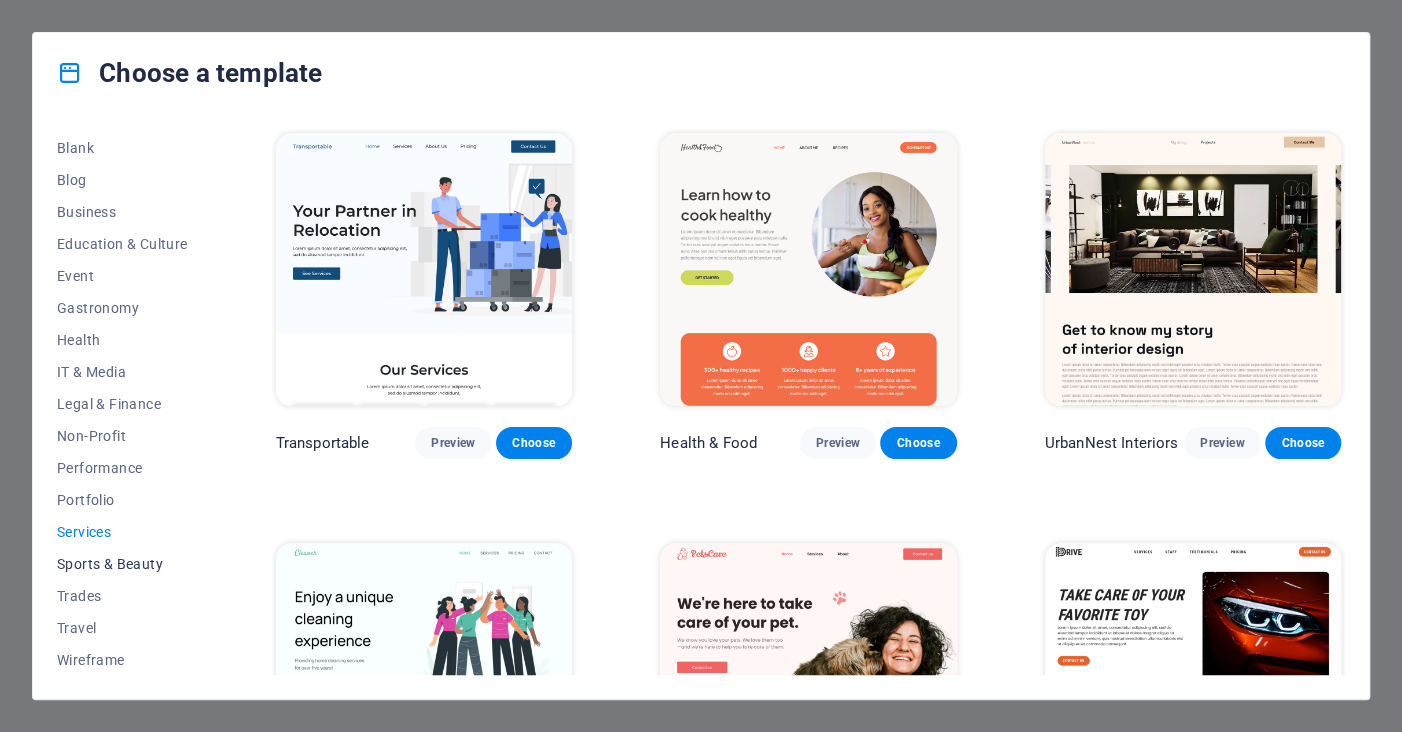 click on "Sports & Beauty" at bounding box center [122, 564] 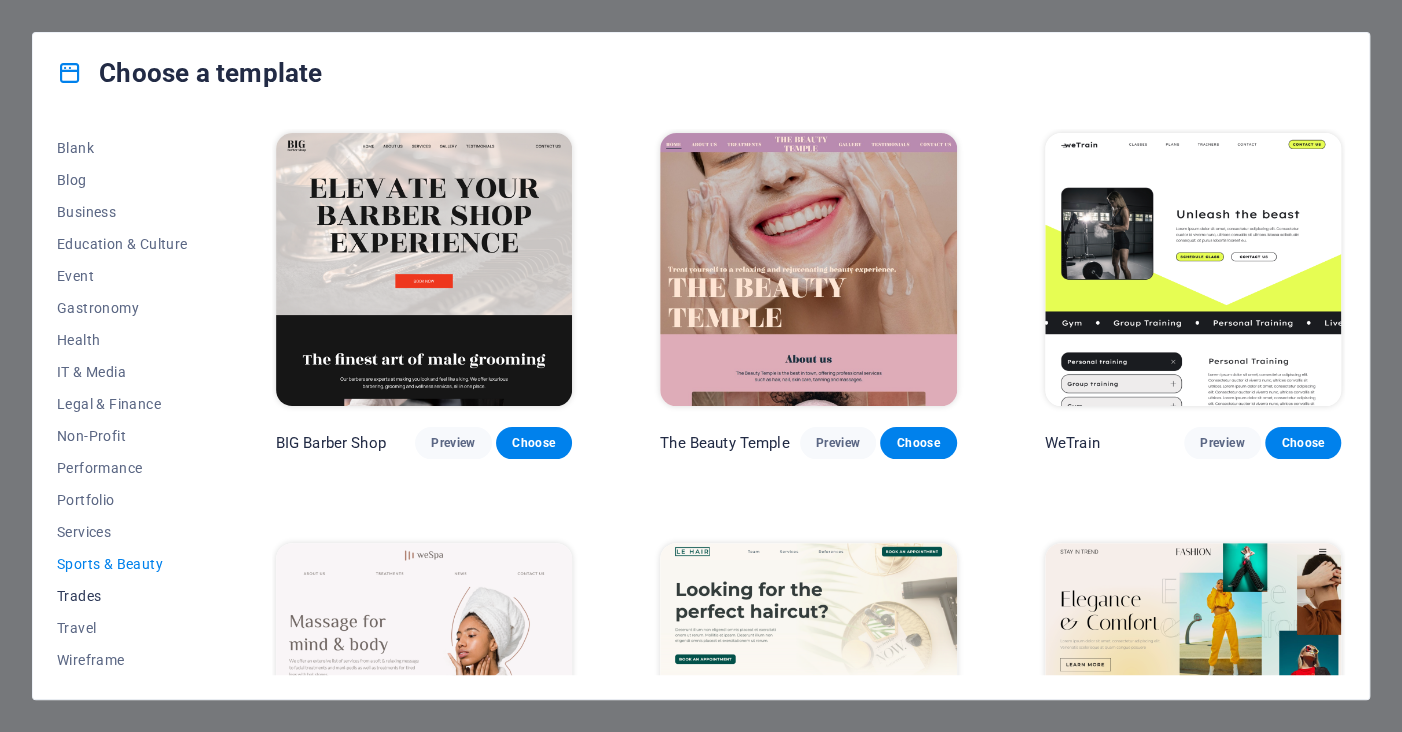 click on "Trades" at bounding box center [122, 596] 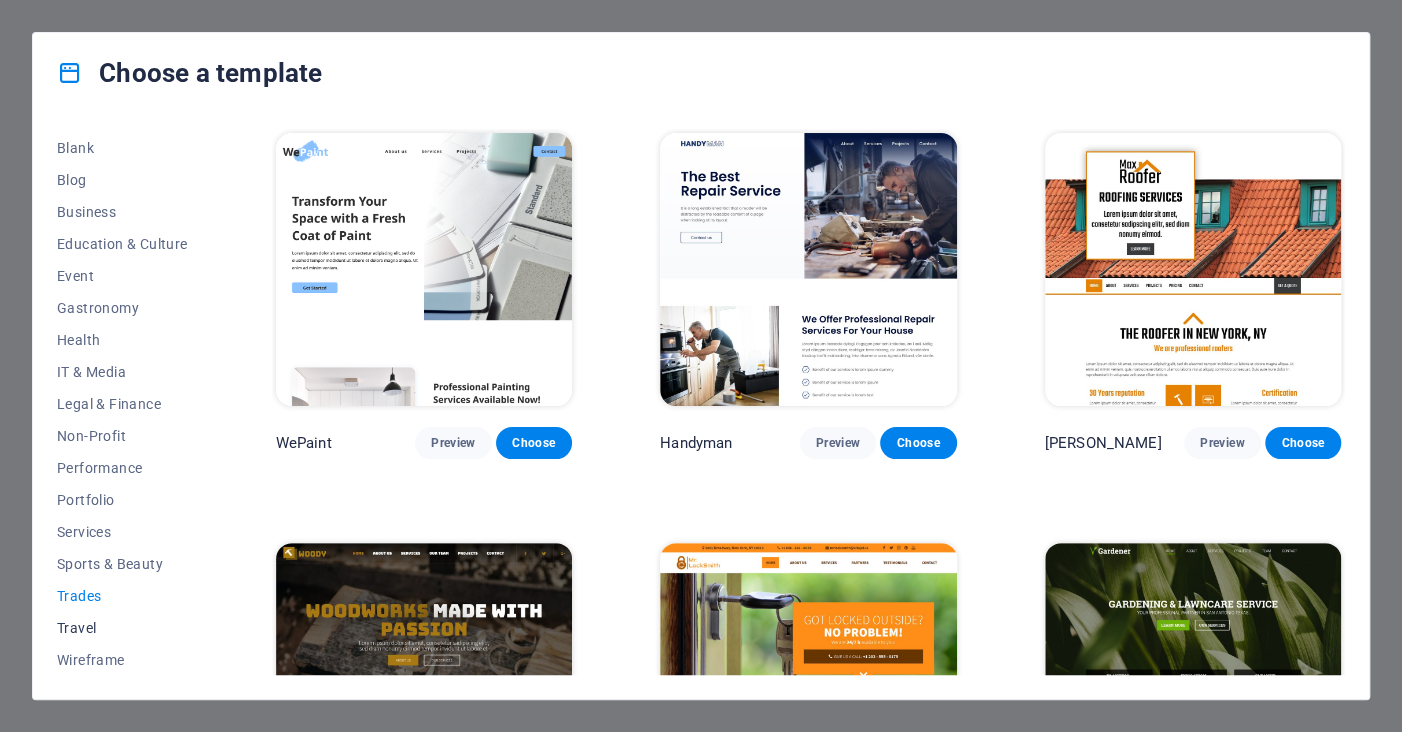 click on "Travel" at bounding box center (122, 628) 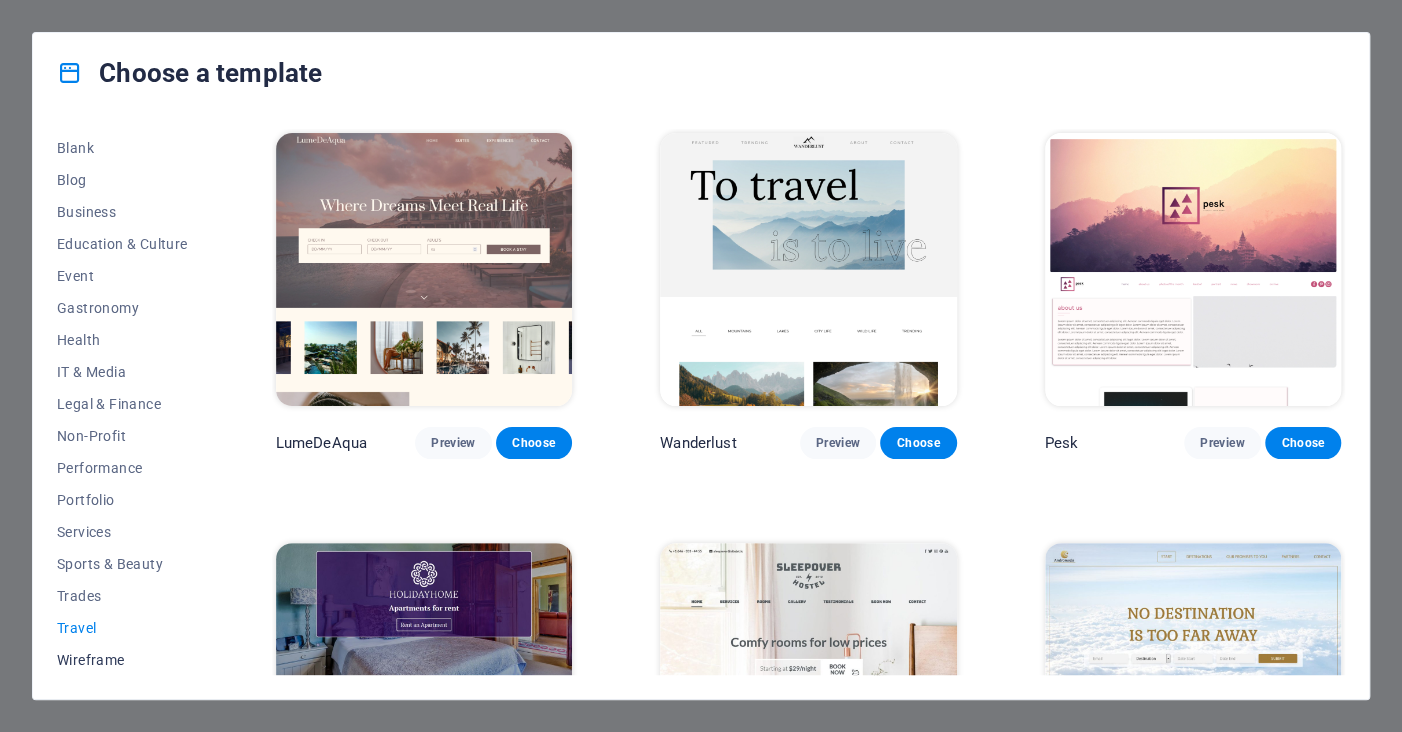 click on "Wireframe" at bounding box center [122, 660] 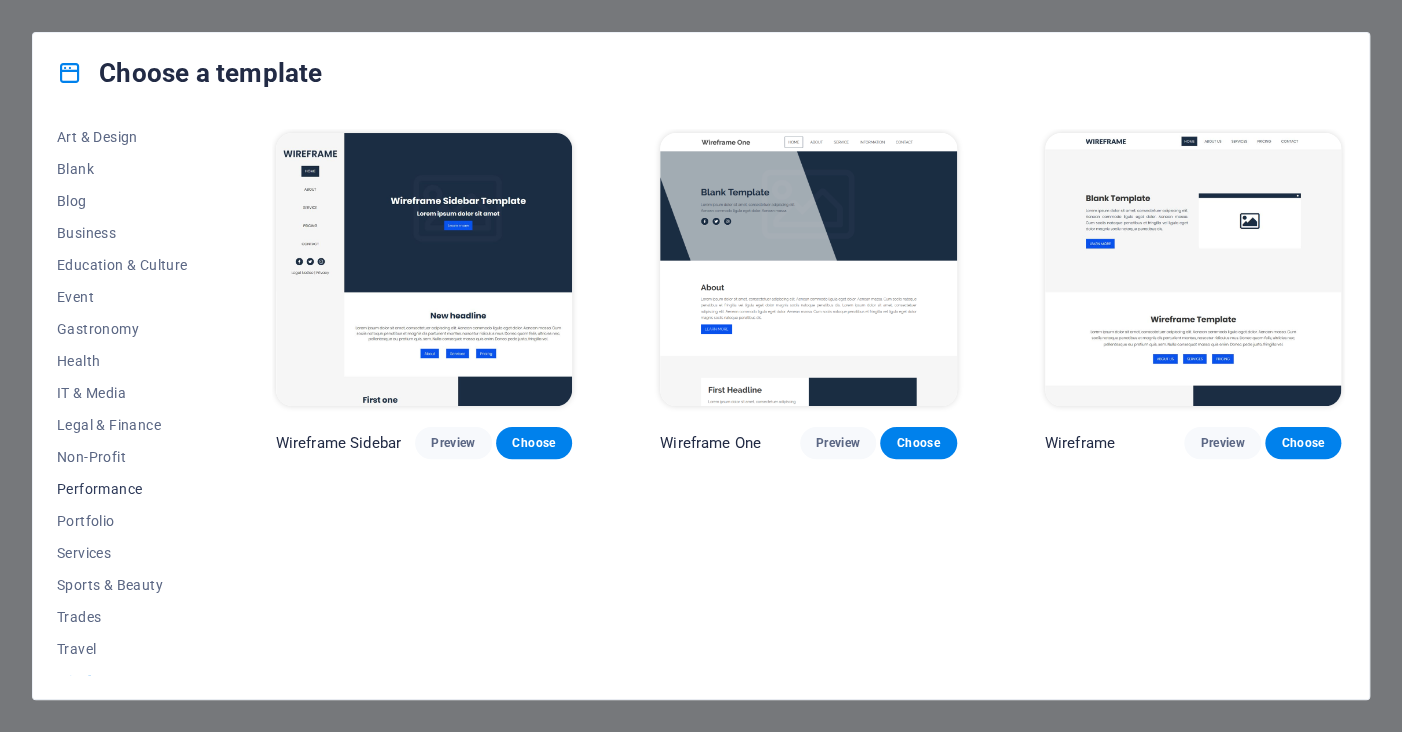 scroll, scrollTop: 230, scrollLeft: 0, axis: vertical 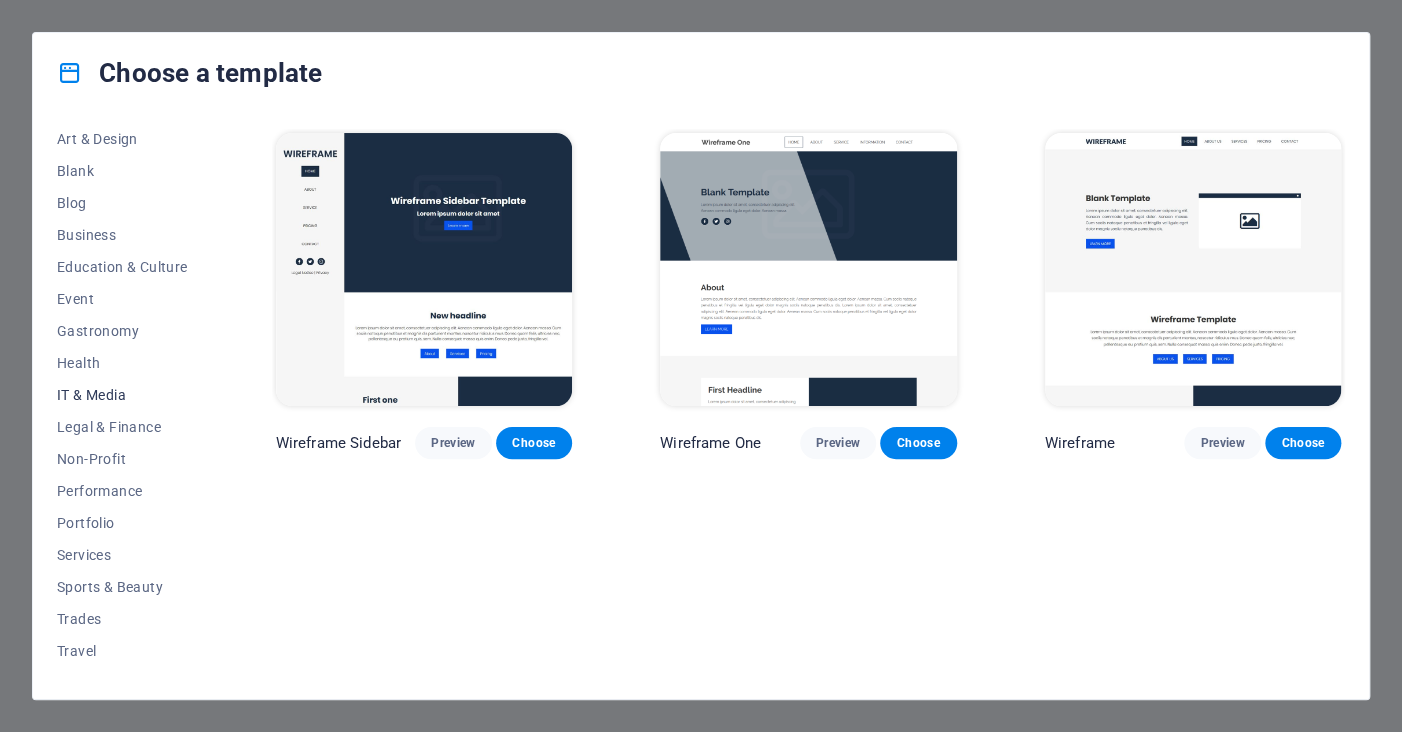 click on "IT & Media" at bounding box center [122, 395] 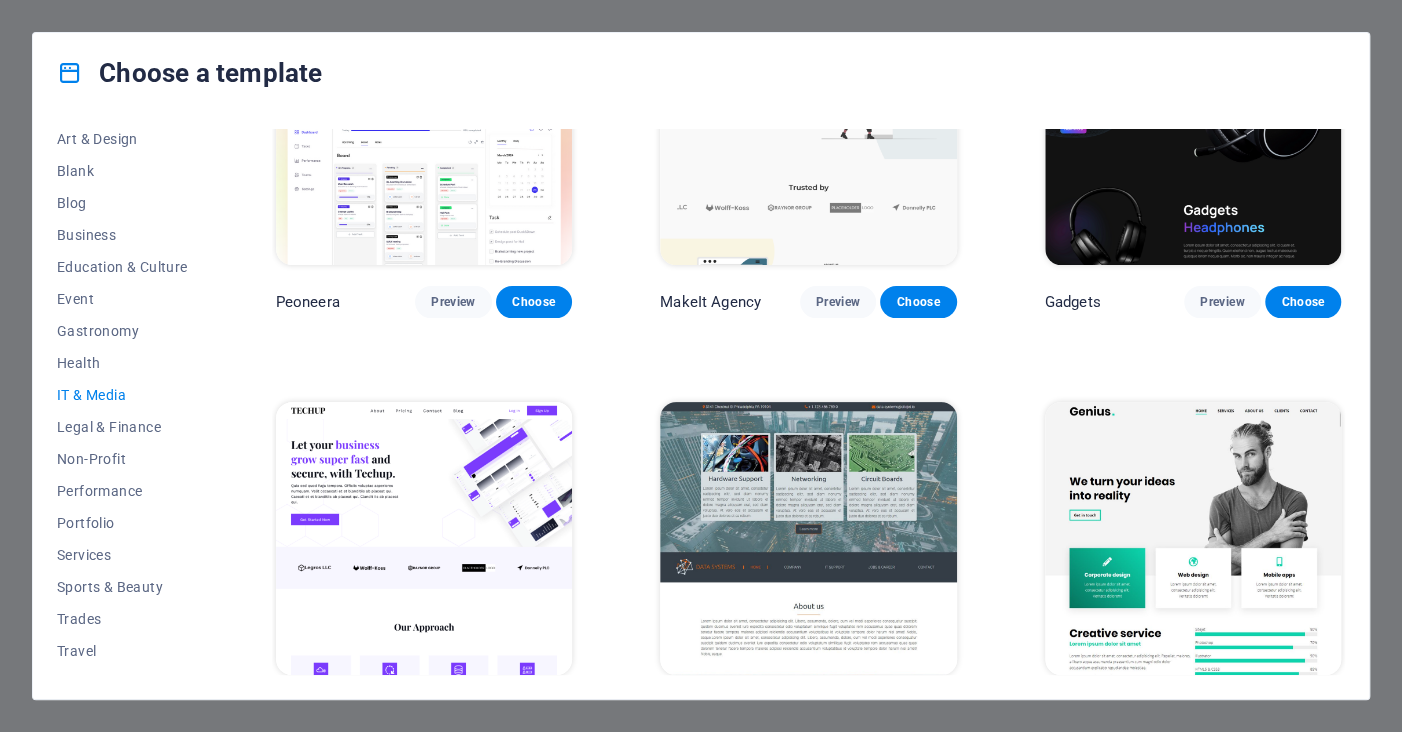 scroll, scrollTop: 0, scrollLeft: 0, axis: both 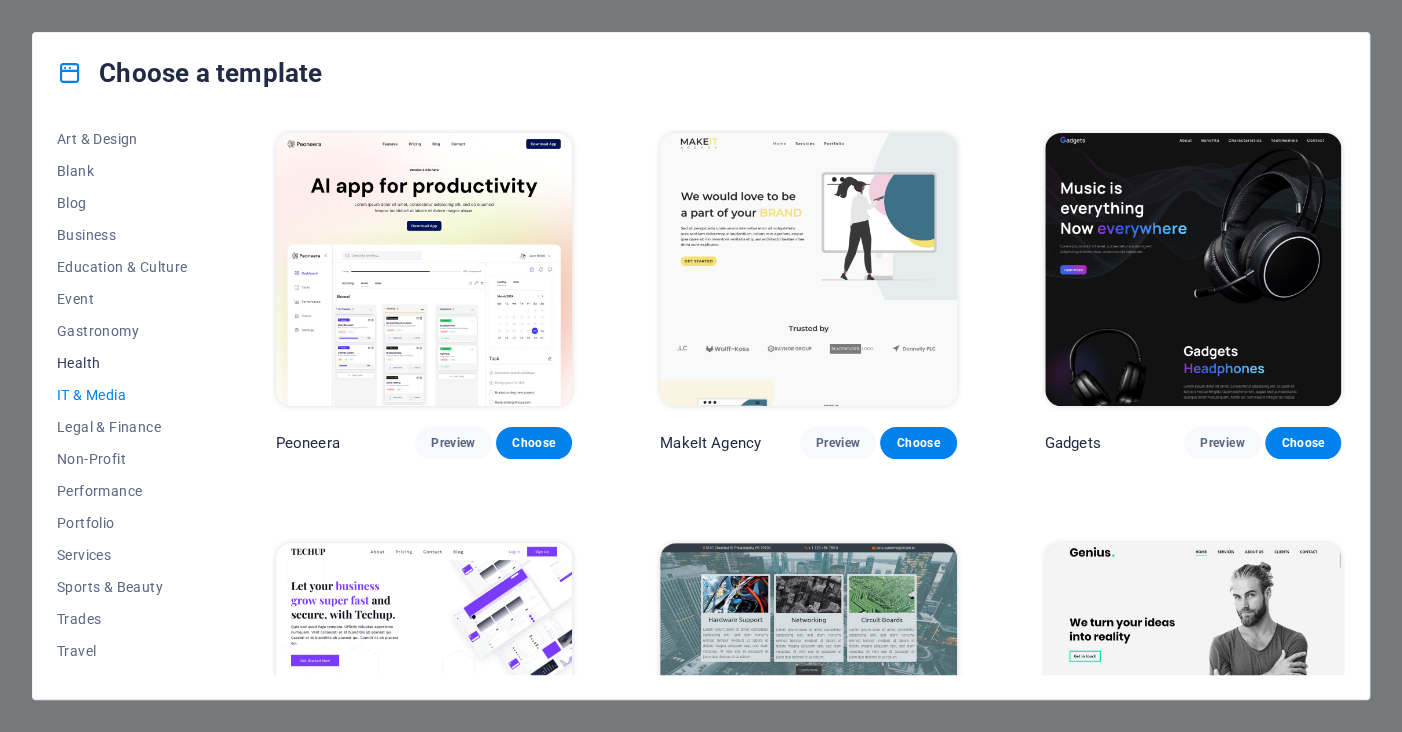 click on "Health" at bounding box center [122, 363] 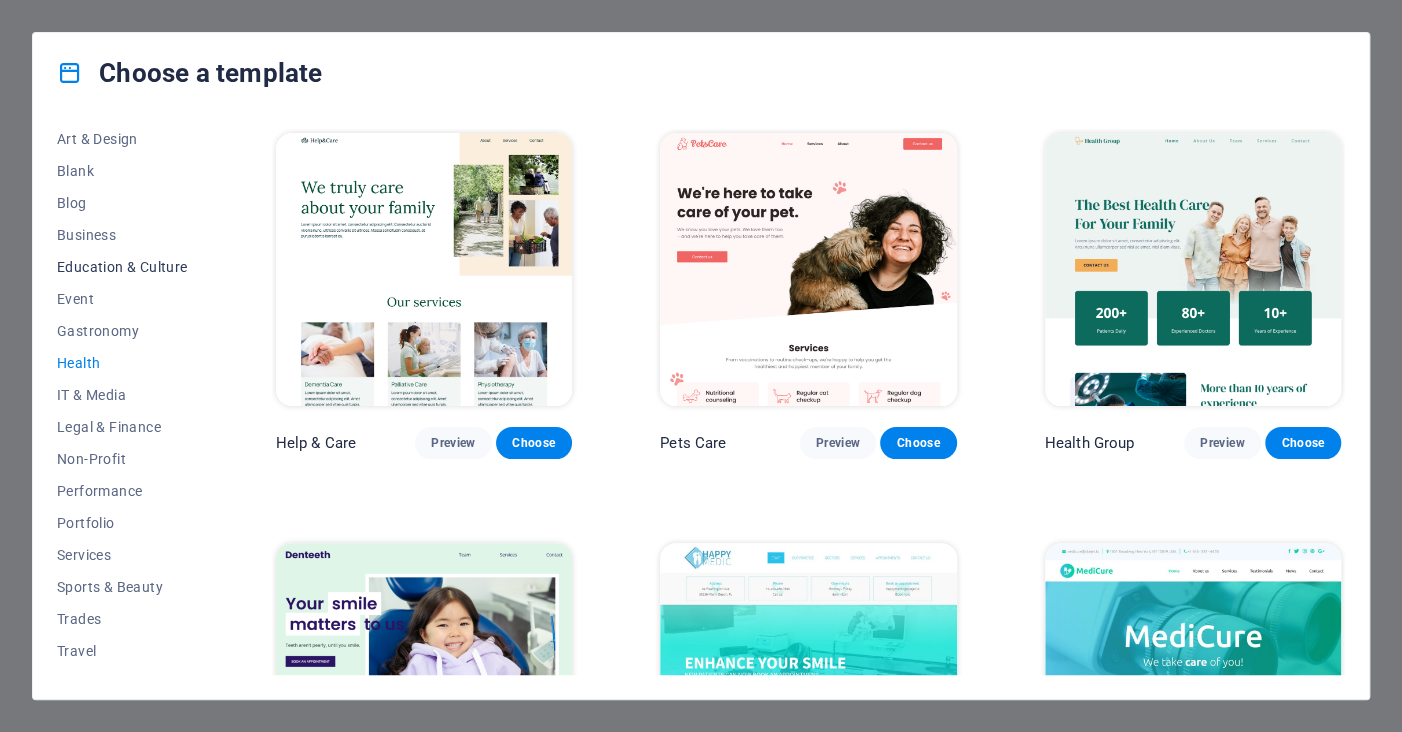 scroll, scrollTop: 0, scrollLeft: 0, axis: both 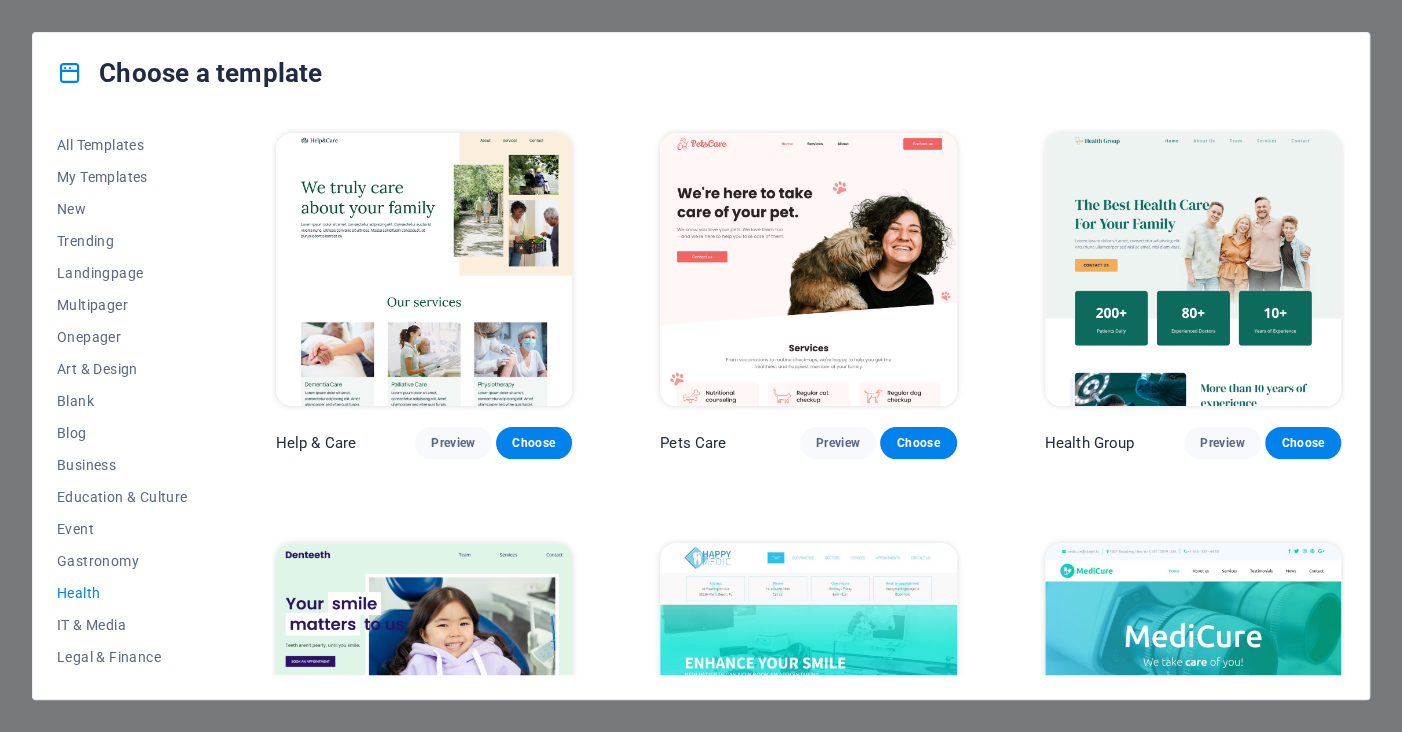 click on "Choose a template All Templates My Templates New Trending Landingpage Multipager Onepager Art & Design Blank Blog Business Education & Culture Event Gastronomy Health IT & Media Legal & Finance Non-Profit Performance Portfolio Services Sports & Beauty Trades Travel Wireframe Help & Care Preview Choose Pets Care Preview Choose Health Group Preview Choose Denteeth Preview Choose Happy Medic Preview Choose MediCure Preview Choose Medicus Preview Choose" at bounding box center [701, 366] 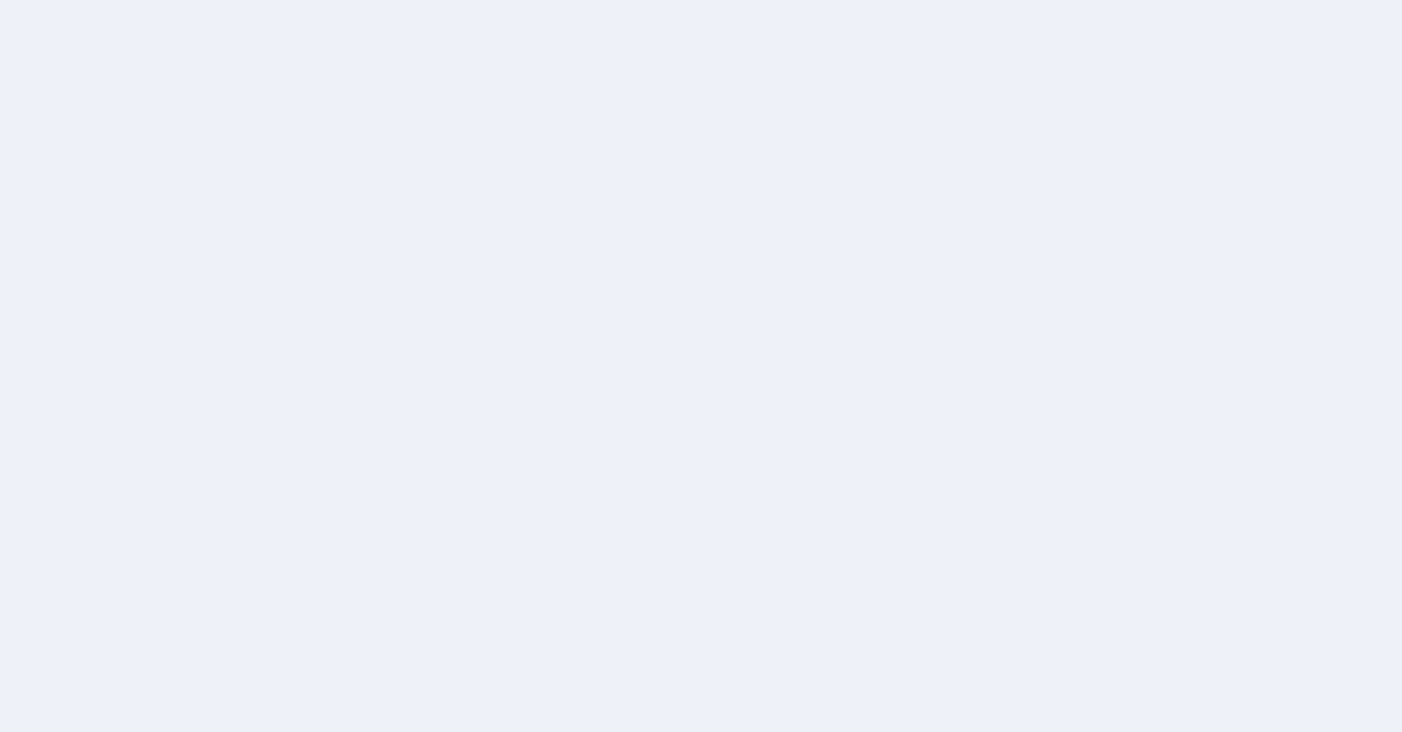 scroll, scrollTop: 0, scrollLeft: 0, axis: both 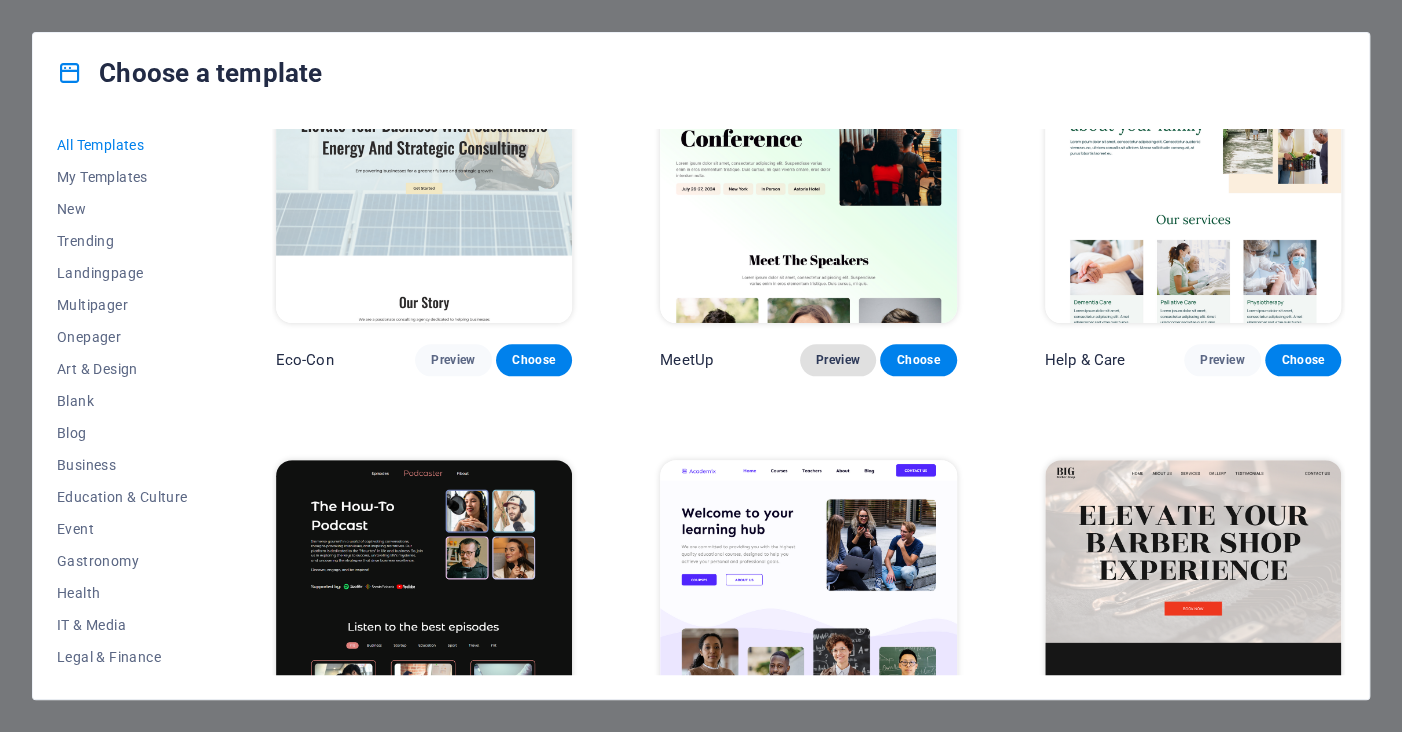 click on "Preview" at bounding box center (838, 360) 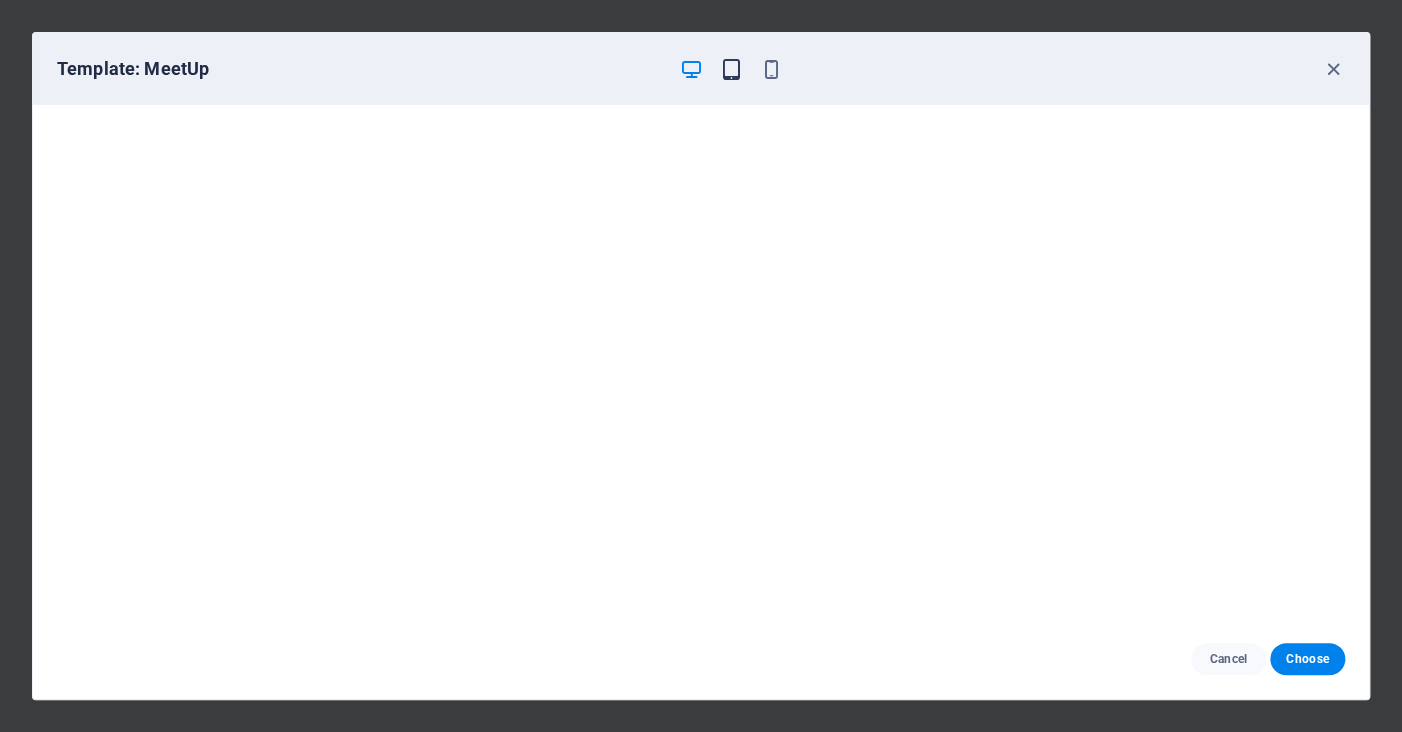click at bounding box center [731, 69] 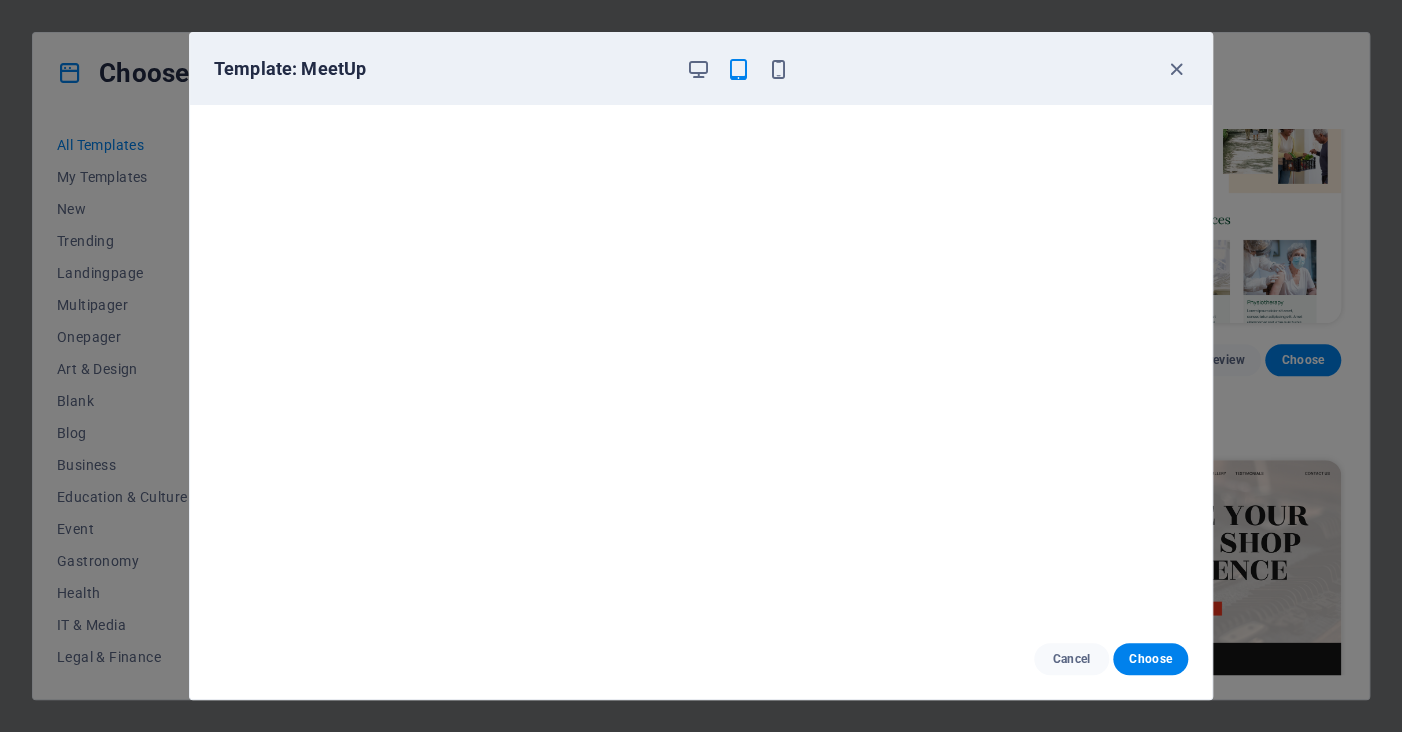 scroll, scrollTop: 5, scrollLeft: 0, axis: vertical 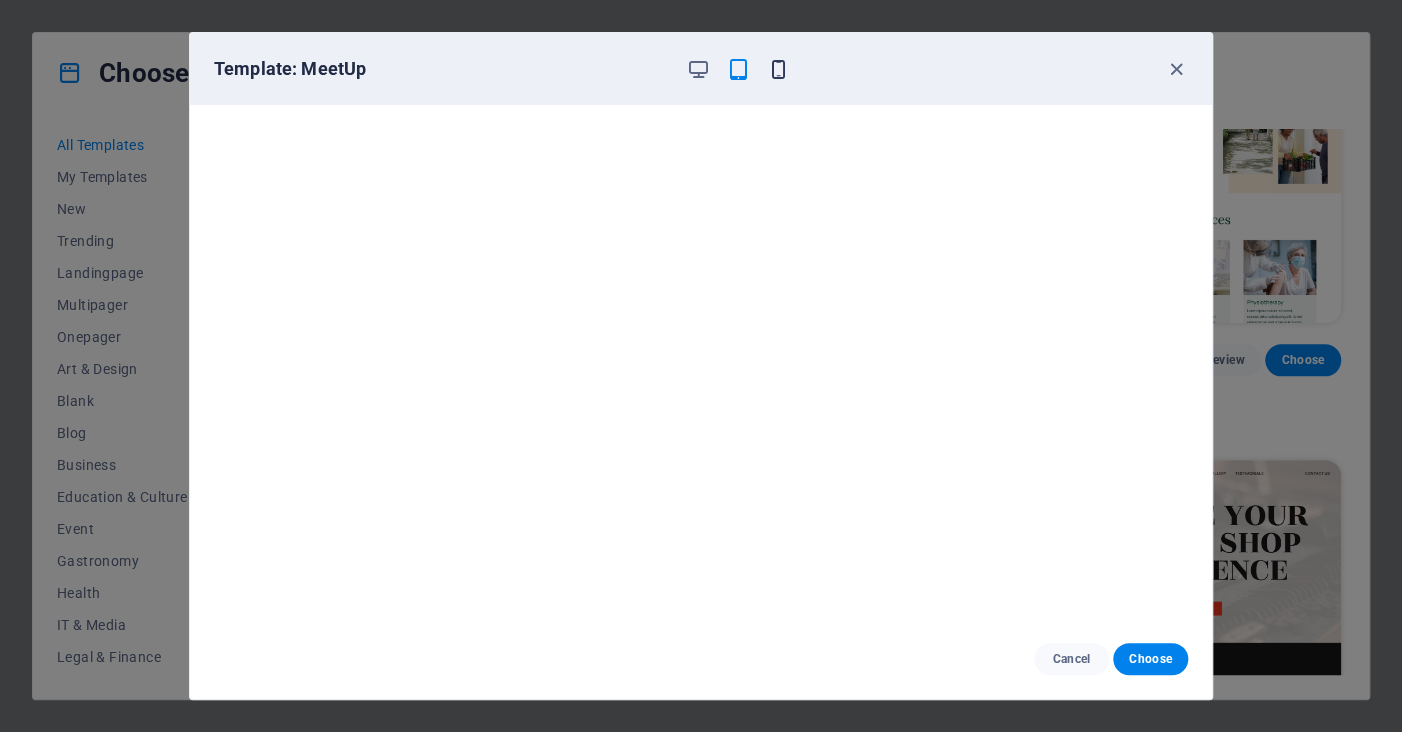 click at bounding box center (778, 69) 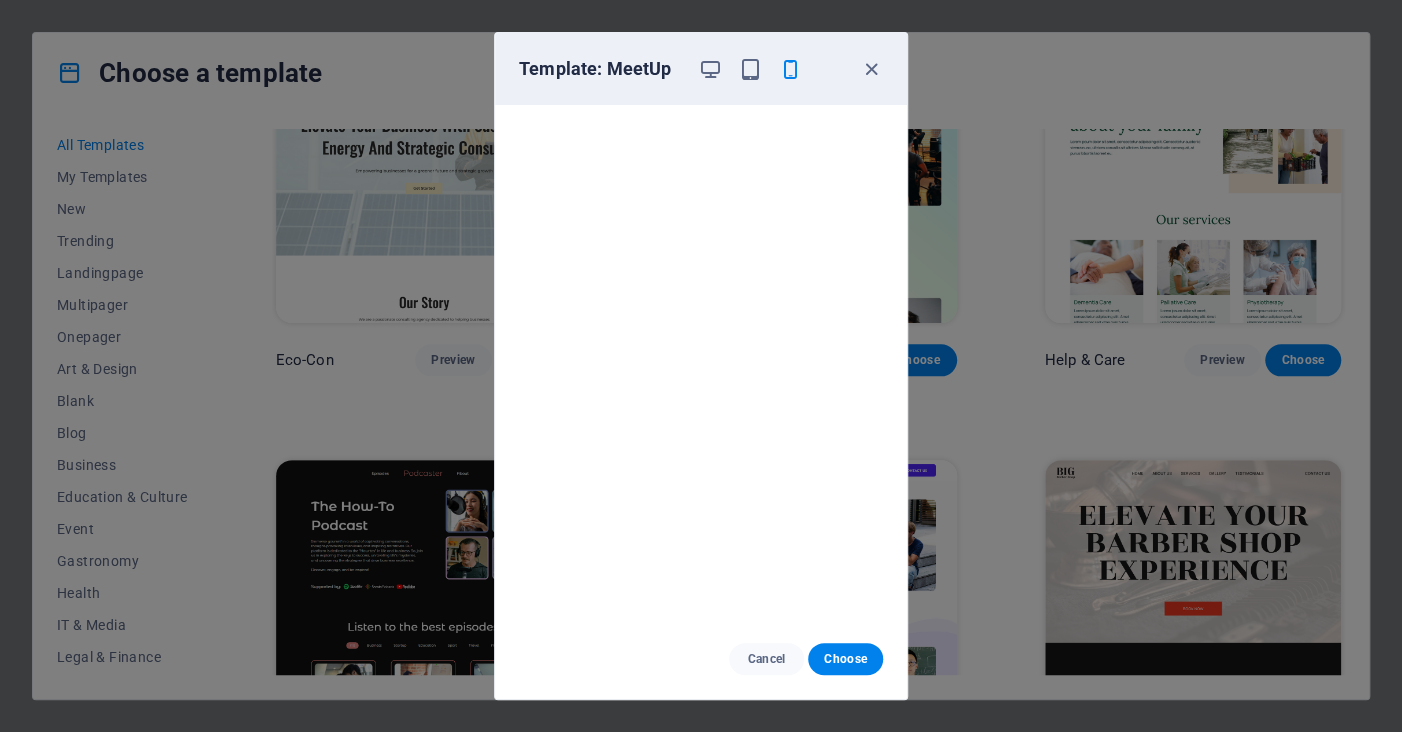 scroll, scrollTop: 0, scrollLeft: 0, axis: both 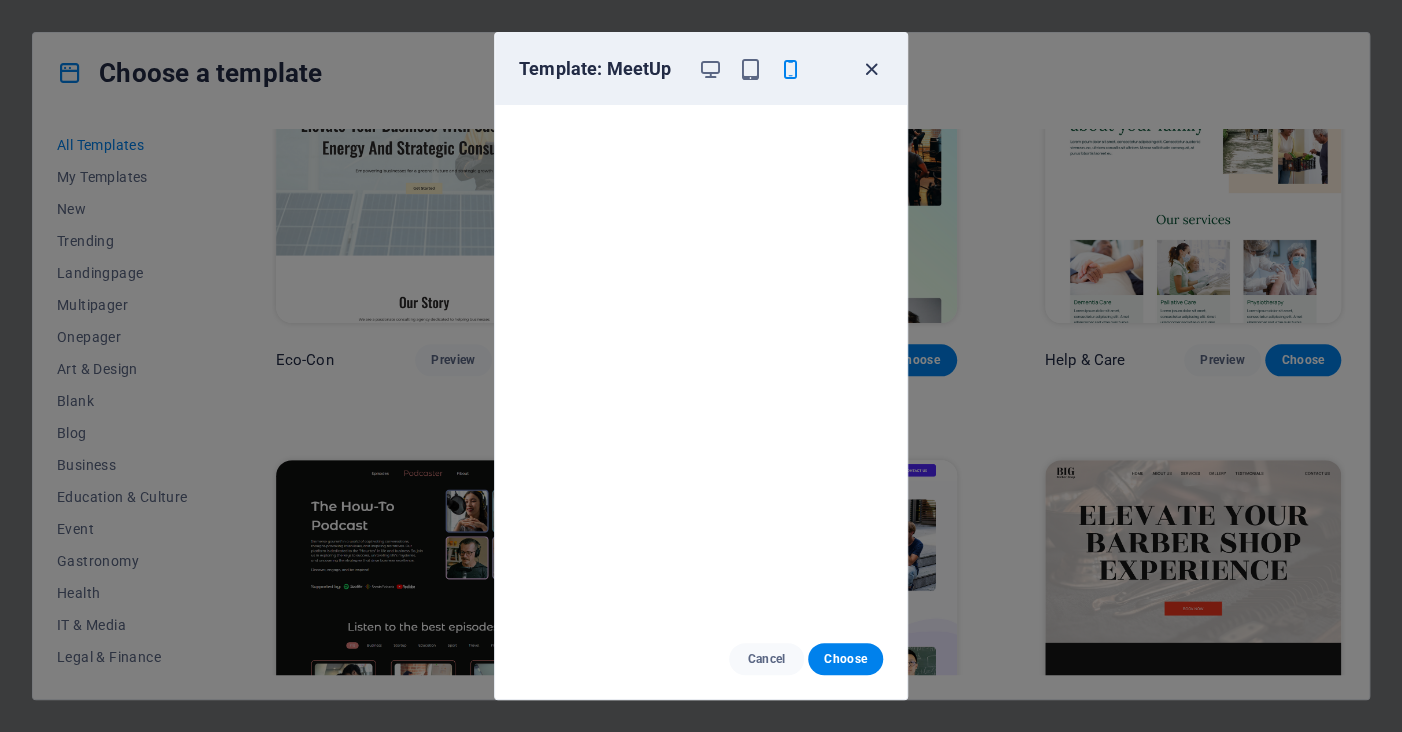 click at bounding box center [871, 69] 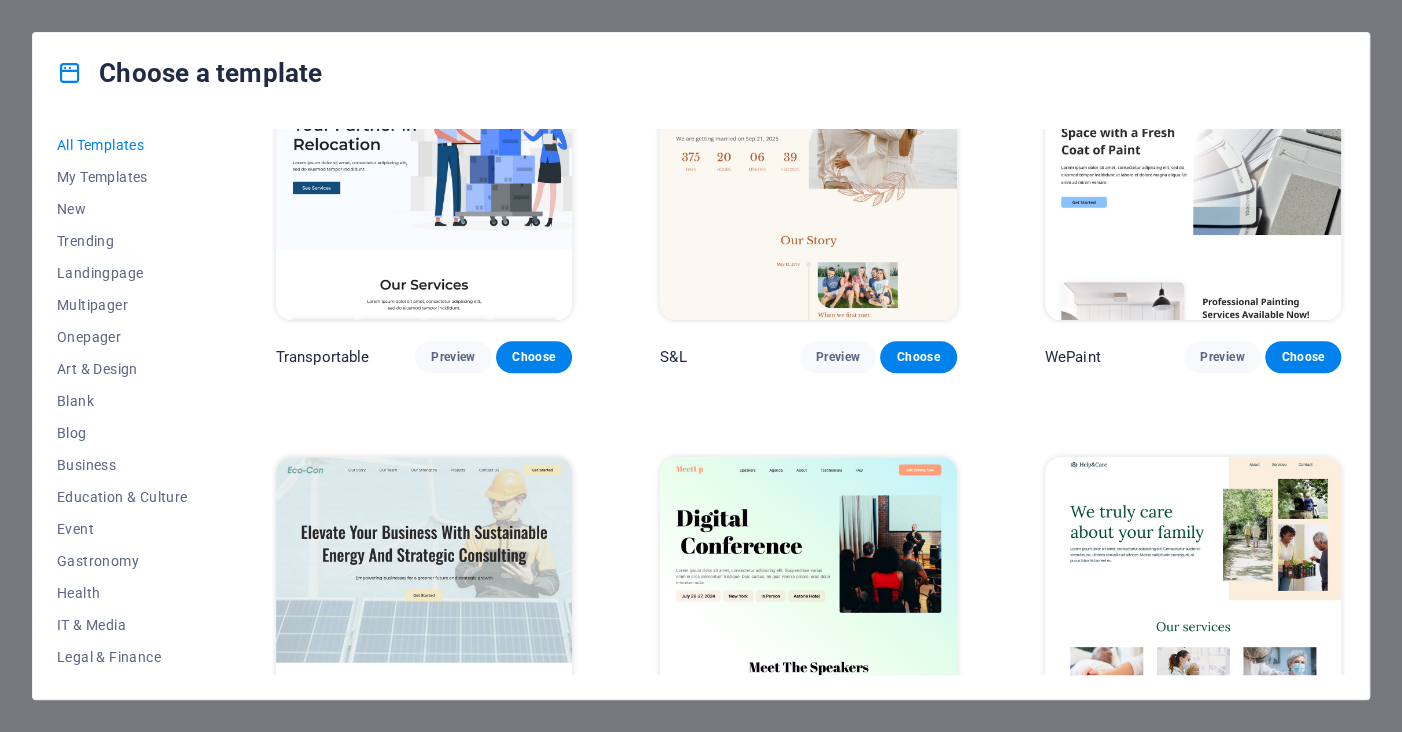scroll, scrollTop: 0, scrollLeft: 0, axis: both 